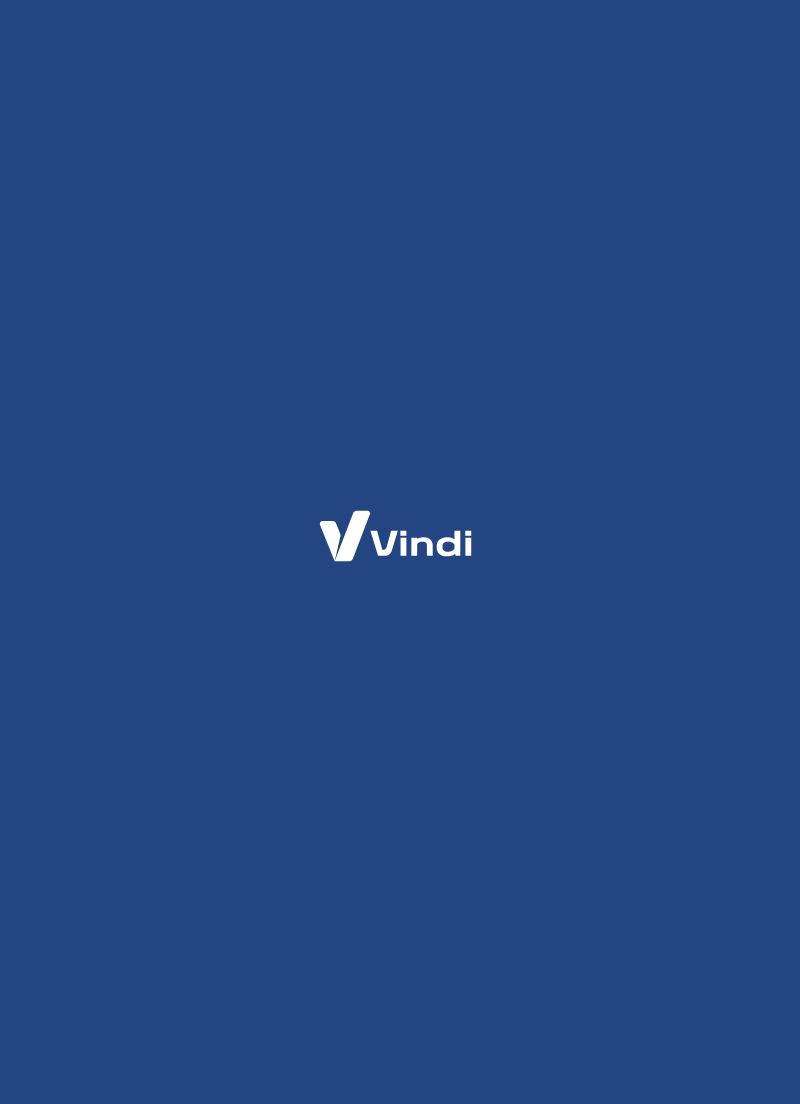 scroll, scrollTop: 0, scrollLeft: 0, axis: both 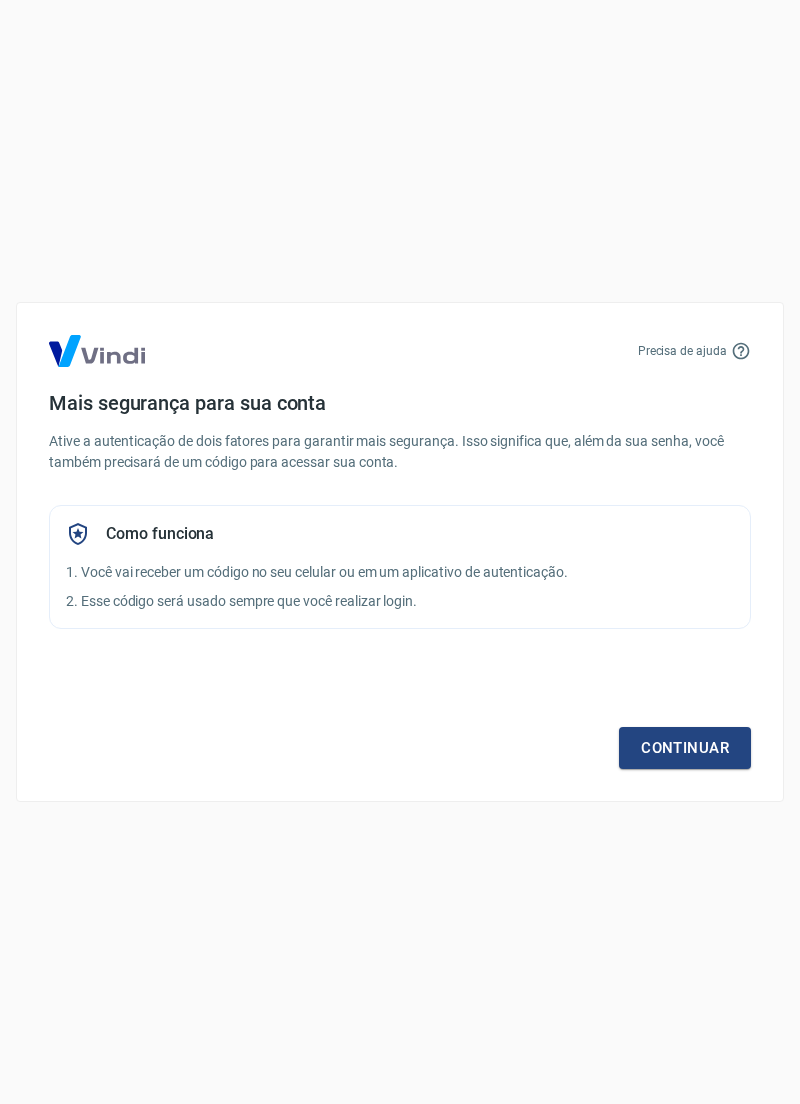click on "Continuar" at bounding box center (685, 748) 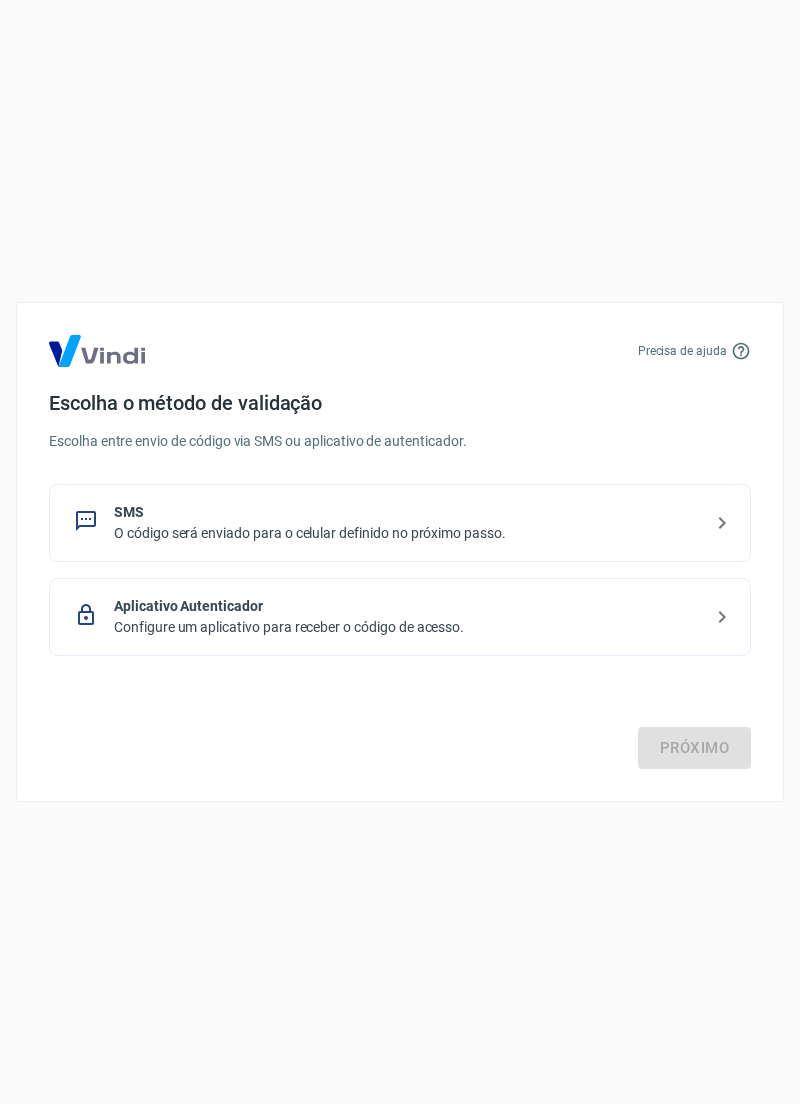 click 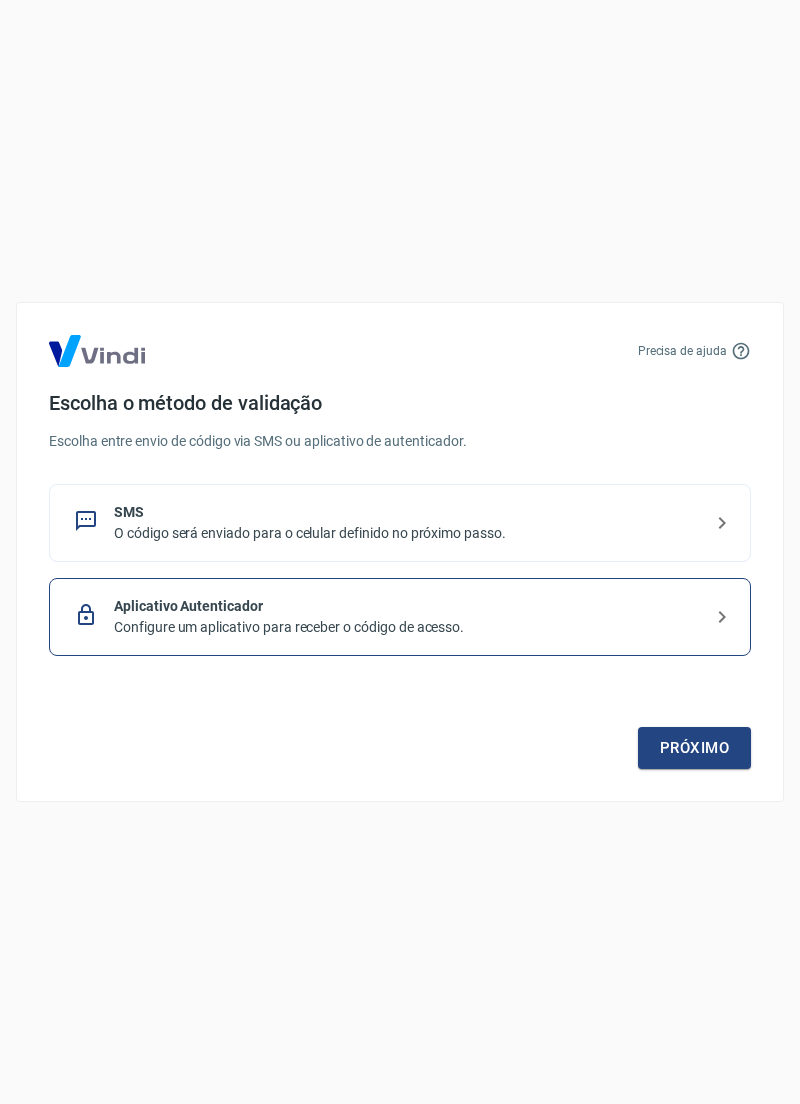 click on "Próximo" at bounding box center (694, 748) 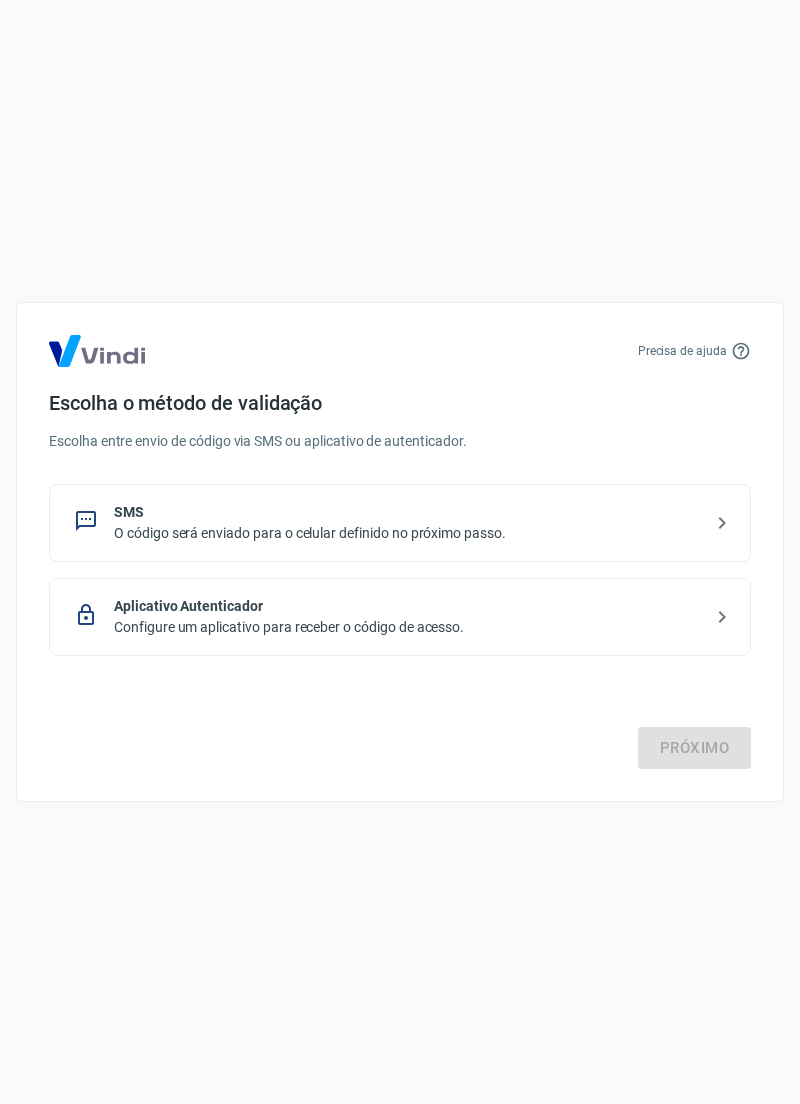 click 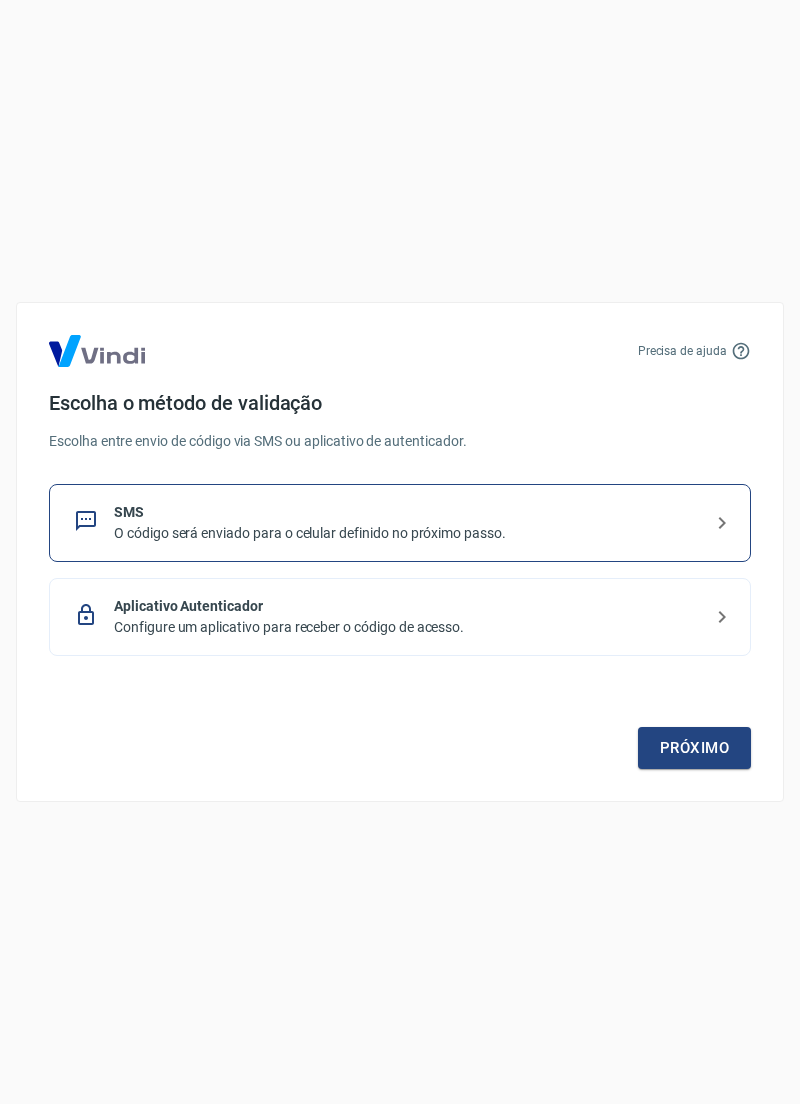 click on "Próximo" at bounding box center (694, 748) 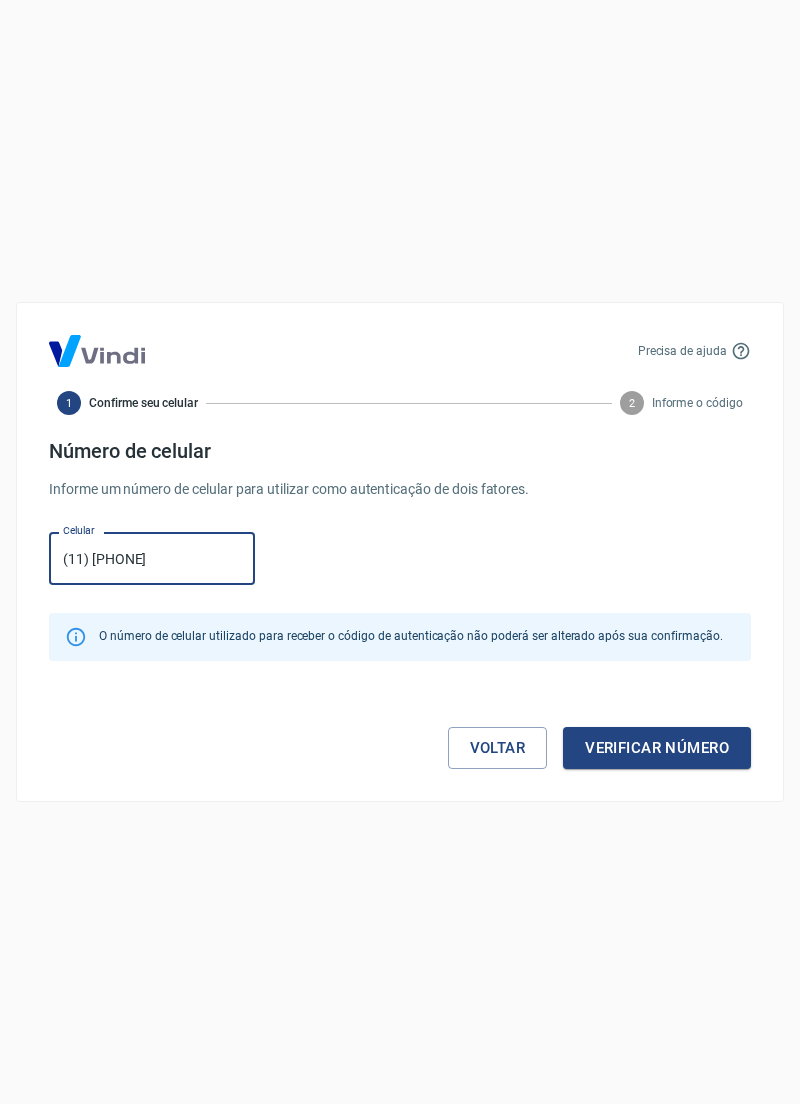 type on "([AREA]) [PHONE]-[PHONE]" 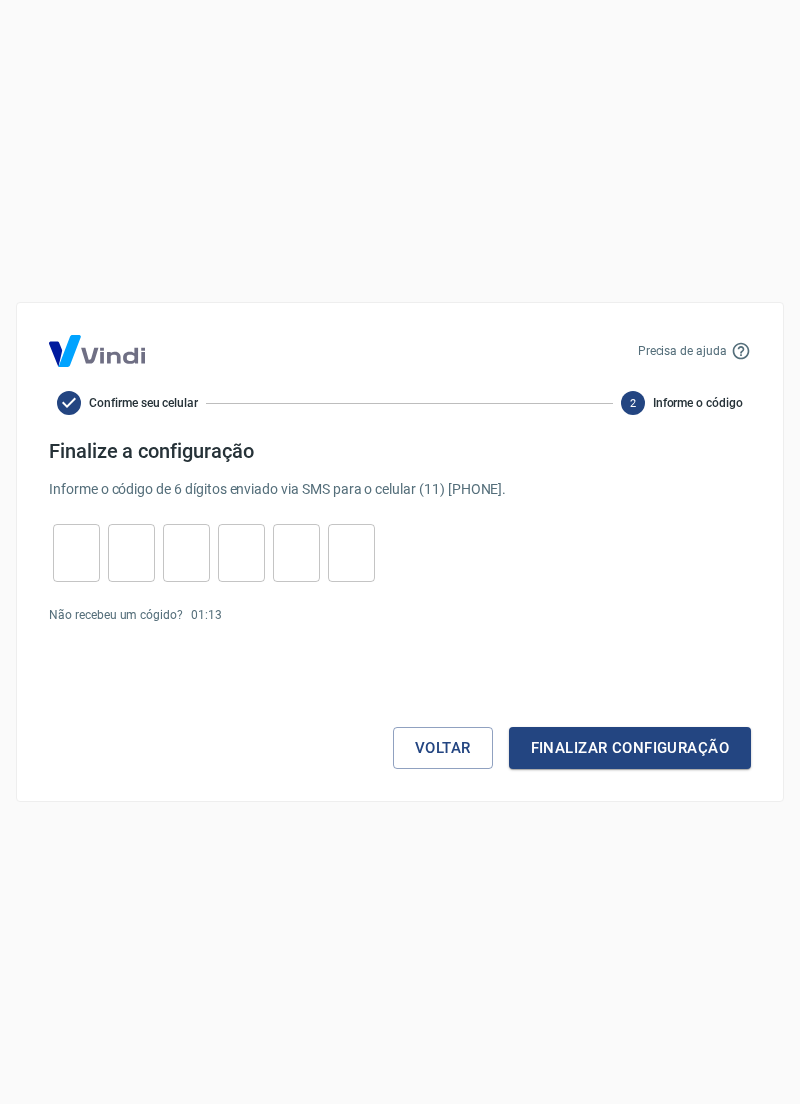 click at bounding box center [76, 553] 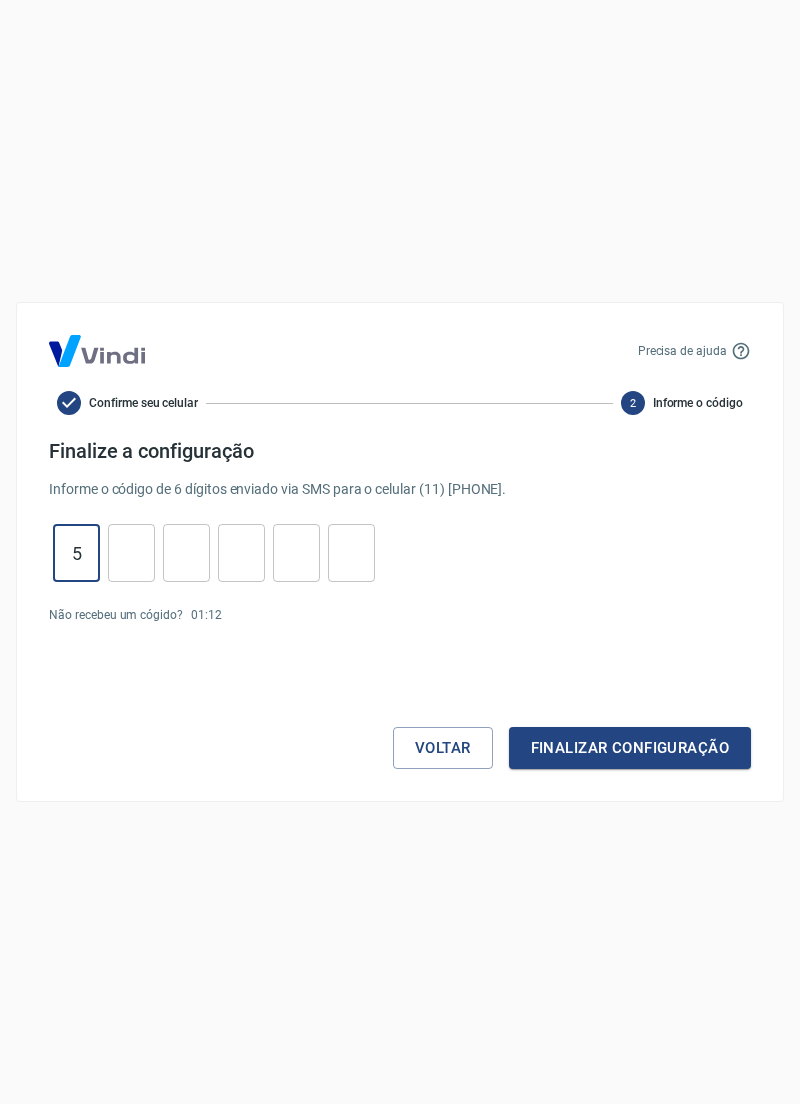 type on "5" 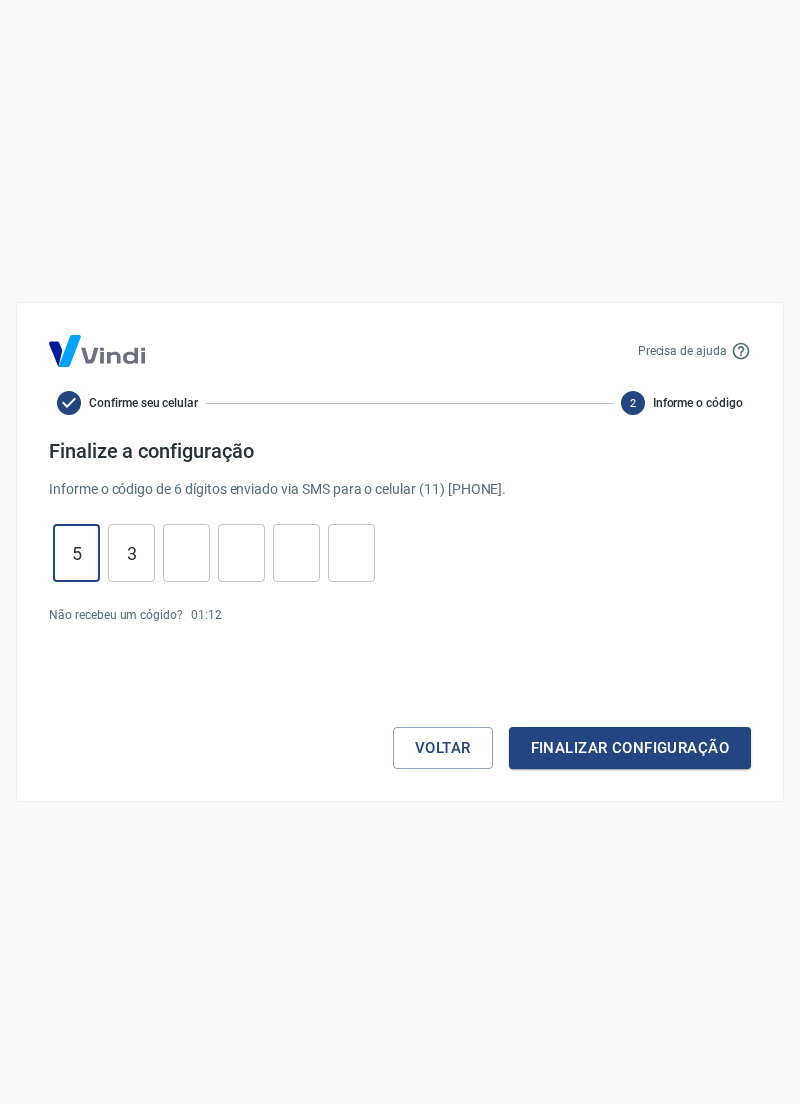 type on "3" 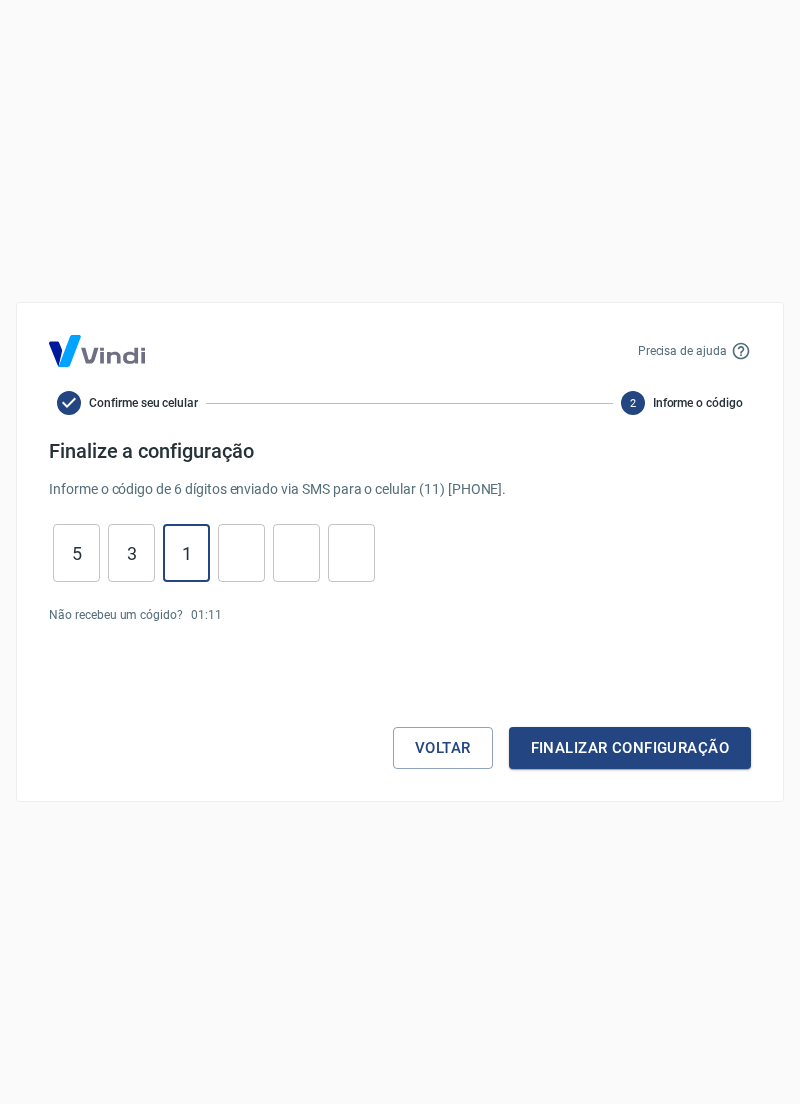 type on "1" 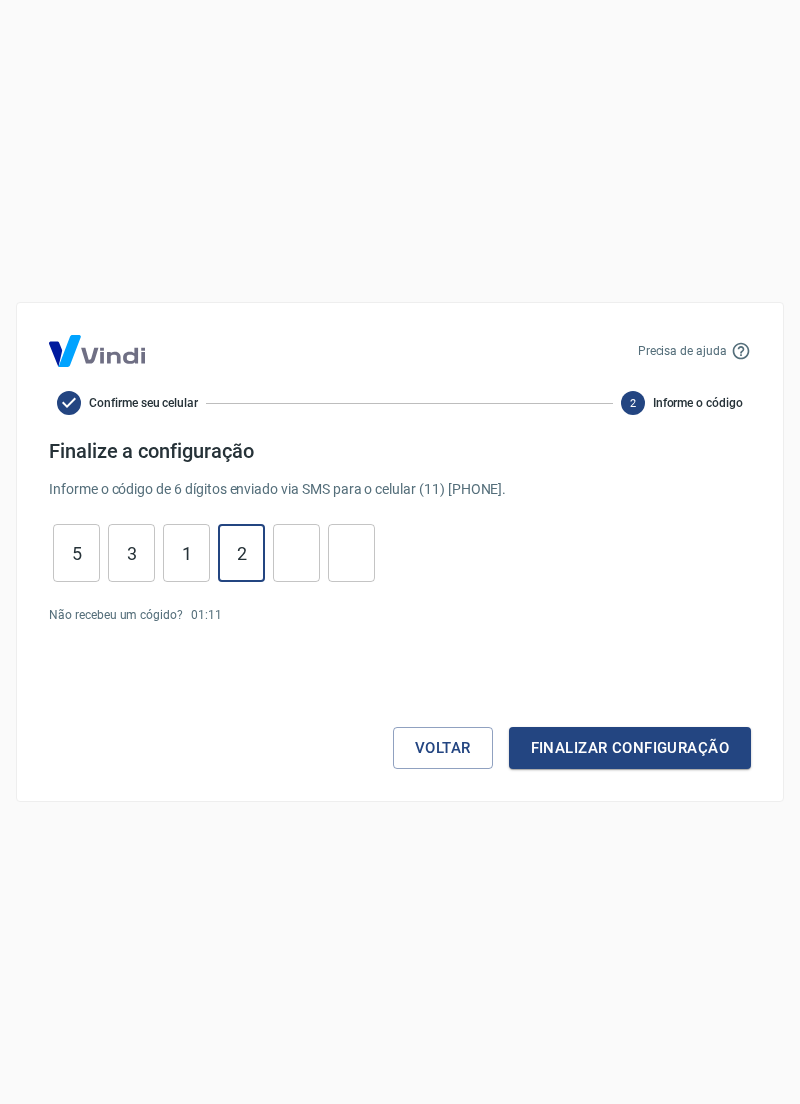 type on "2" 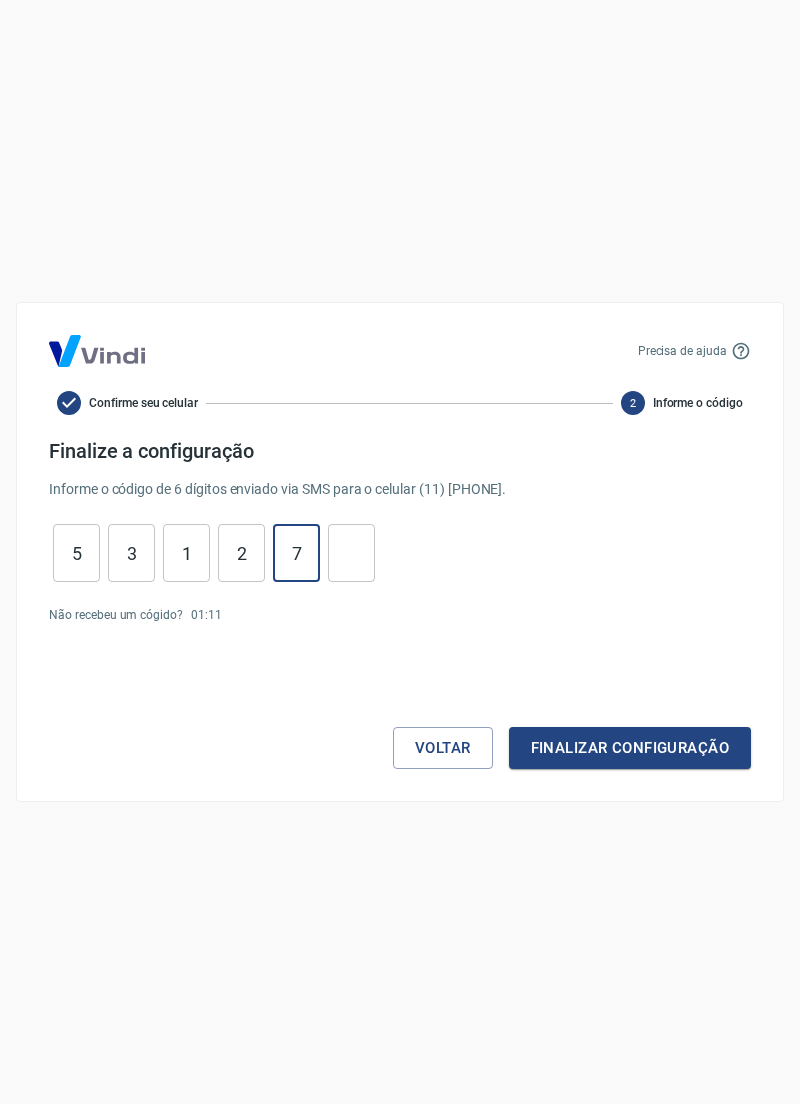 type on "7" 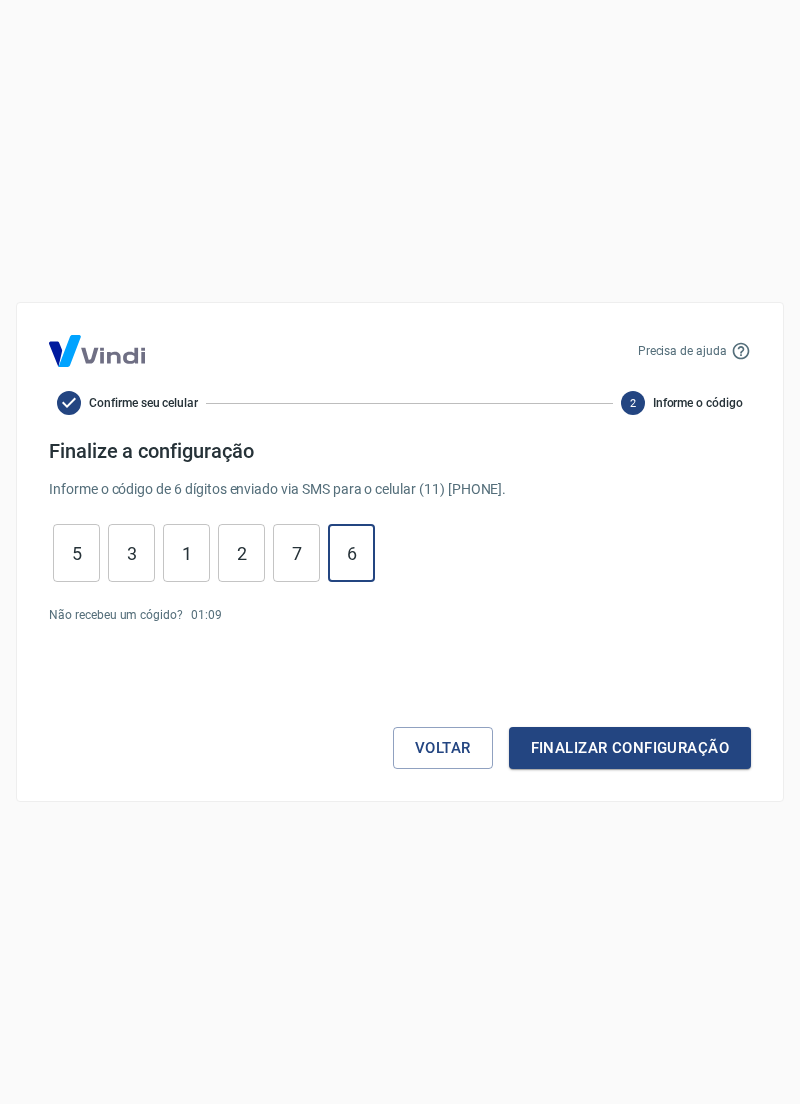 type on "6" 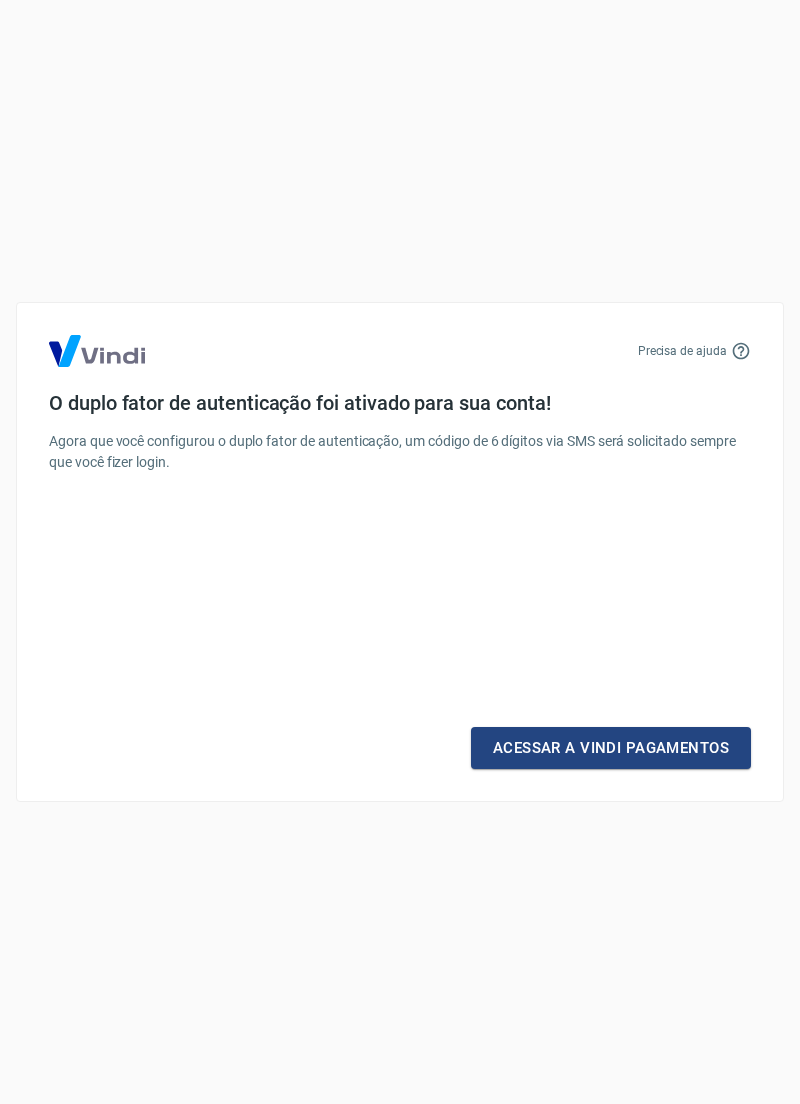 click on "Acessar a Vindi Pagamentos" at bounding box center (611, 748) 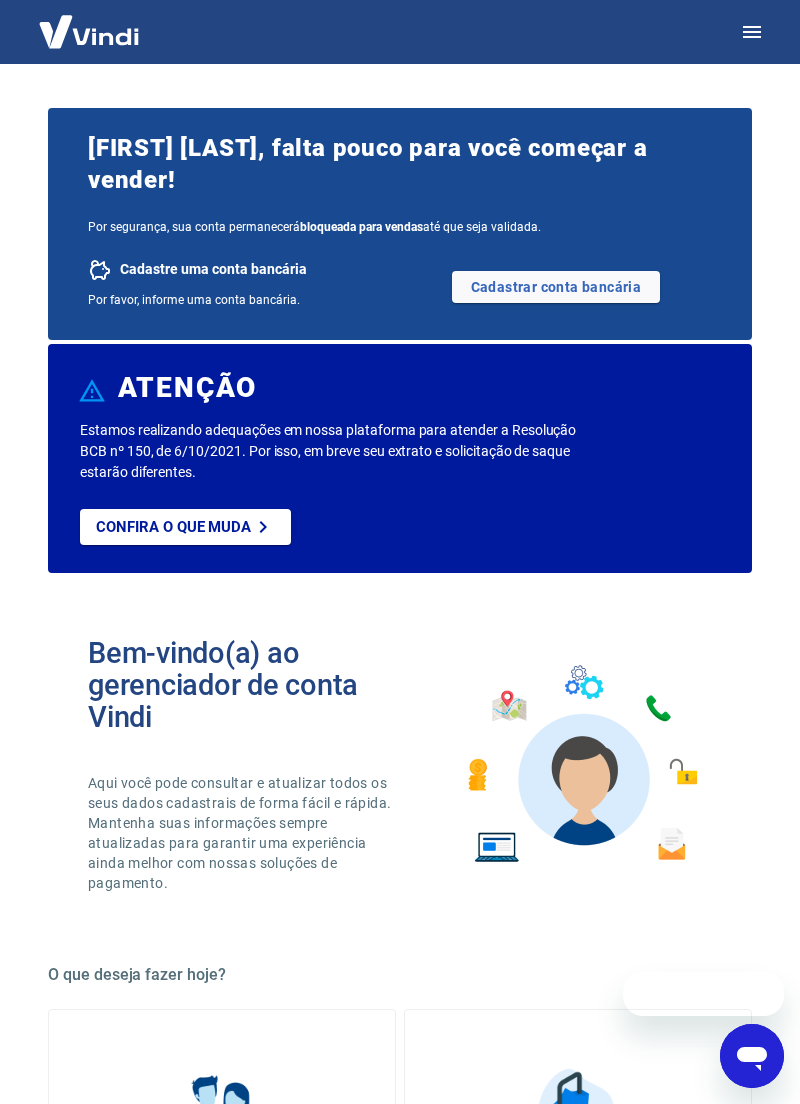 scroll, scrollTop: 0, scrollLeft: 0, axis: both 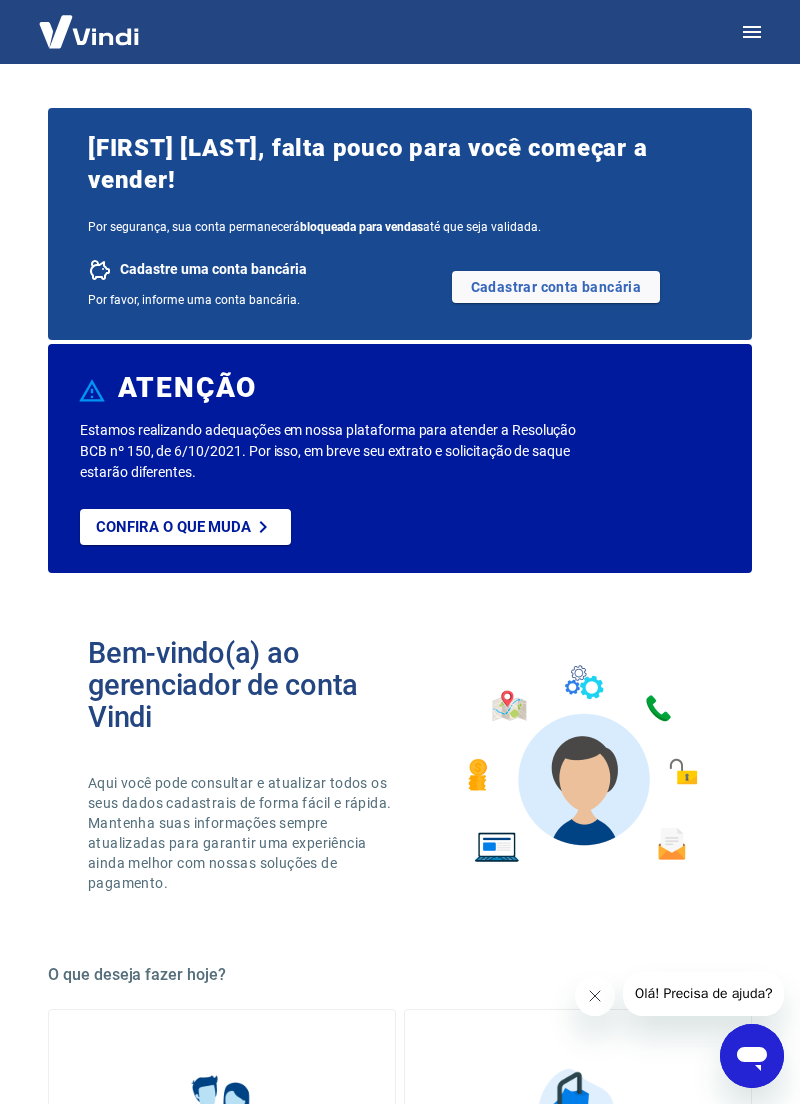 click on "Cadastrar conta bancária" at bounding box center (556, 287) 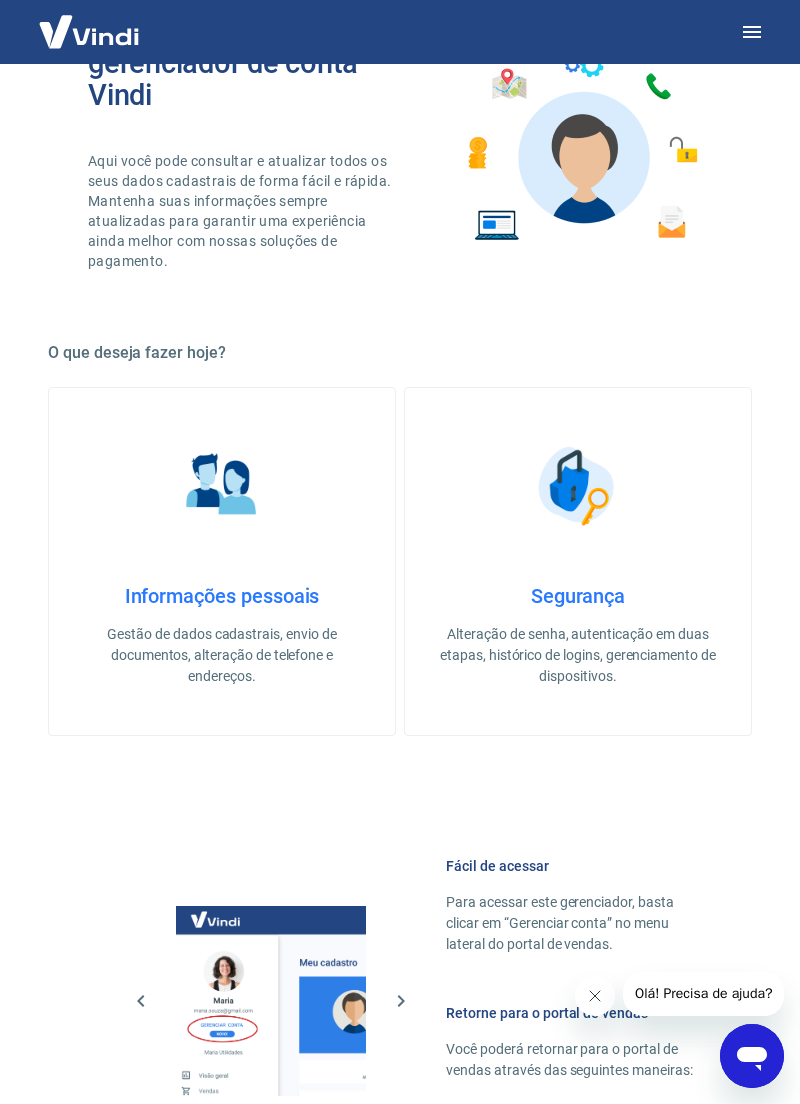 scroll, scrollTop: 0, scrollLeft: 0, axis: both 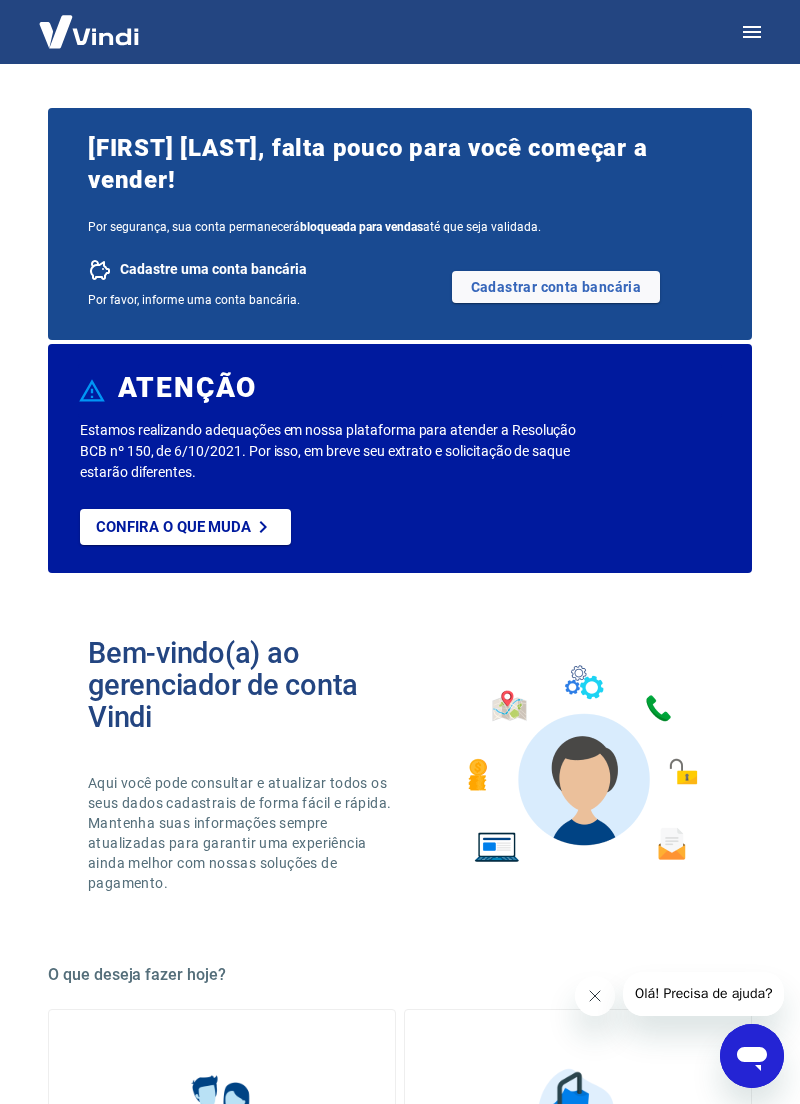 click on "Cadastrar conta bancária" at bounding box center [556, 287] 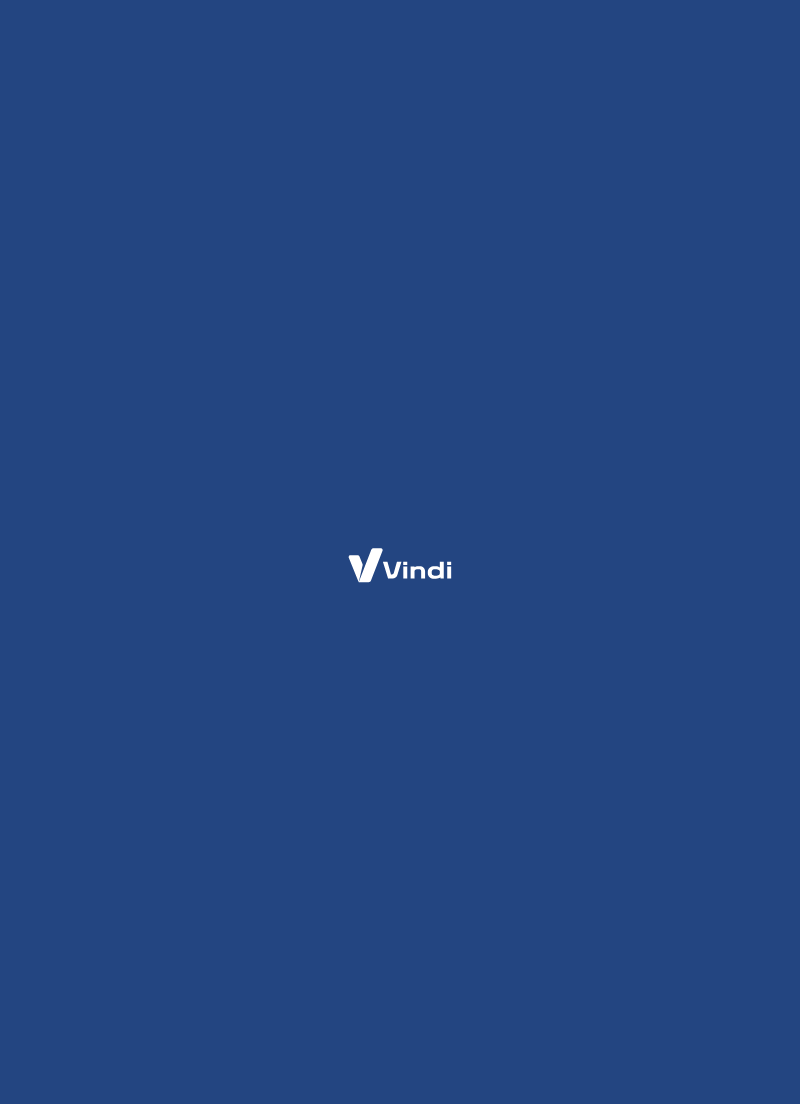 scroll, scrollTop: 0, scrollLeft: 0, axis: both 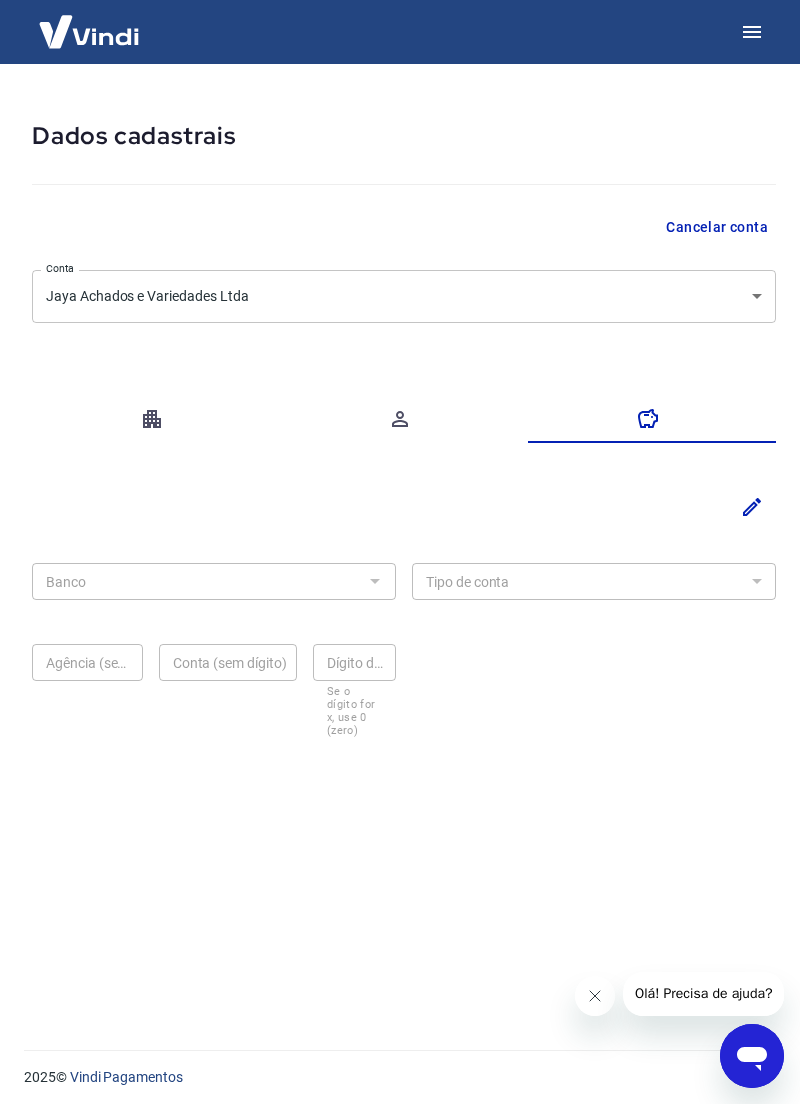 click at bounding box center (752, 507) 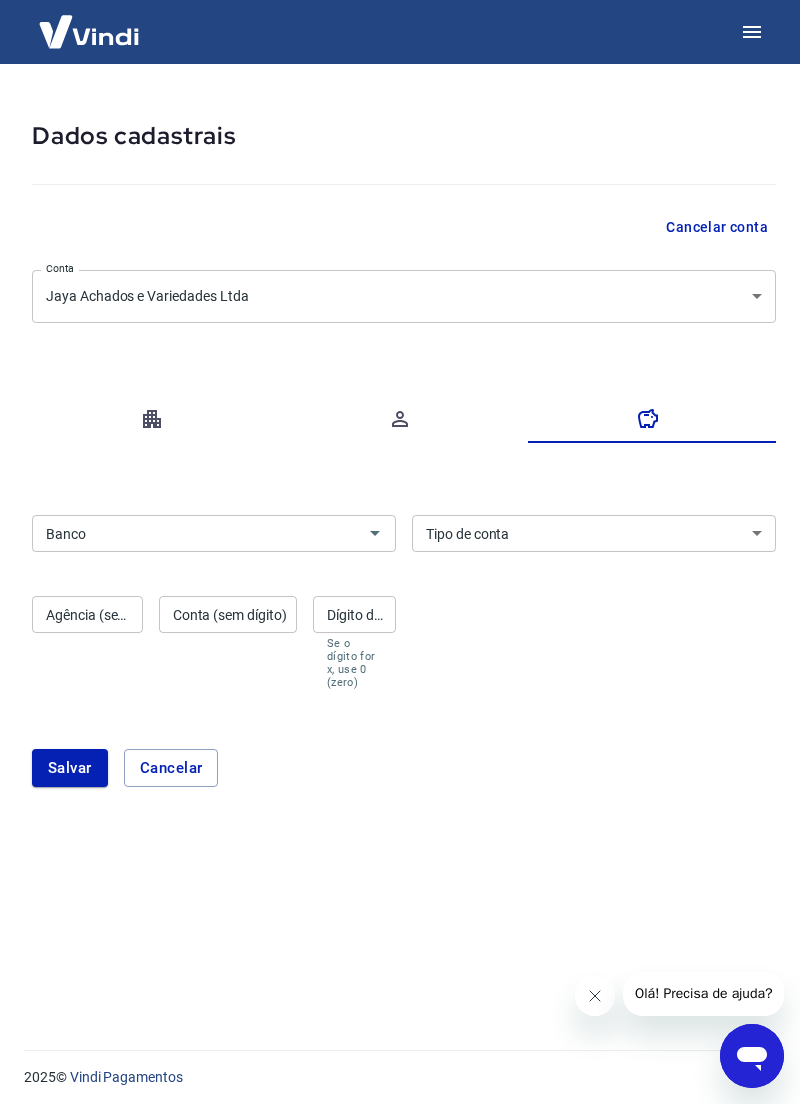 click 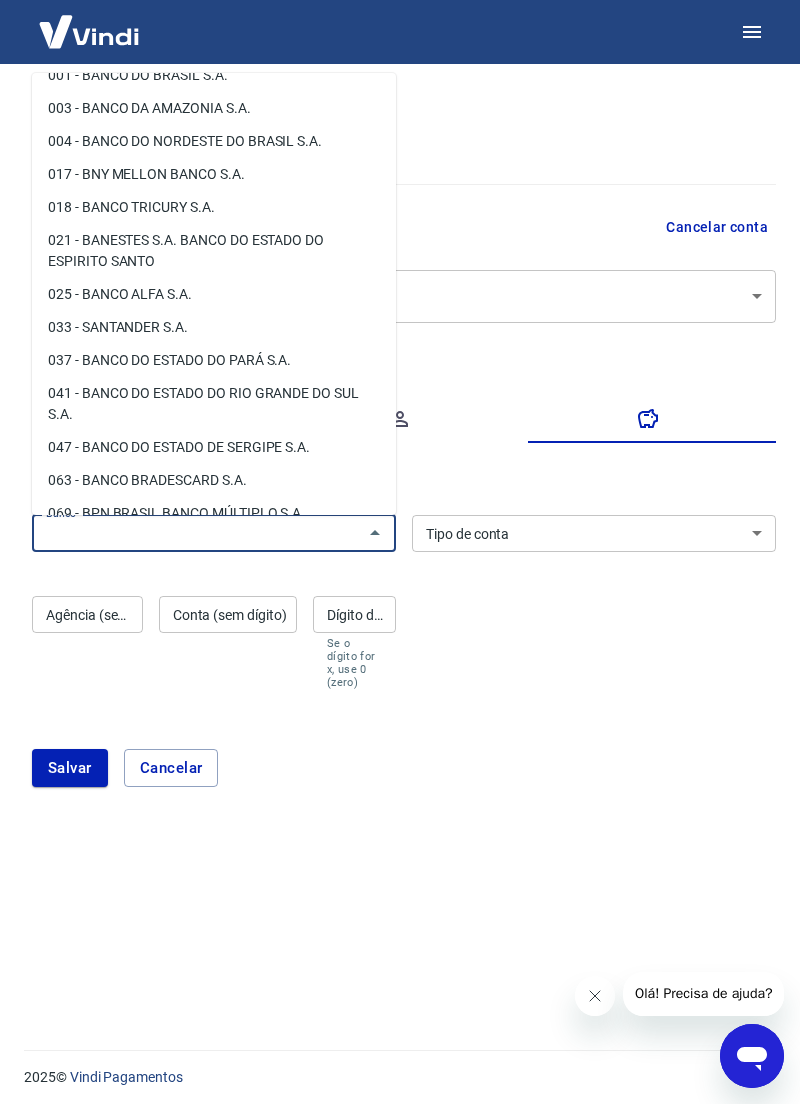 scroll, scrollTop: 72, scrollLeft: 0, axis: vertical 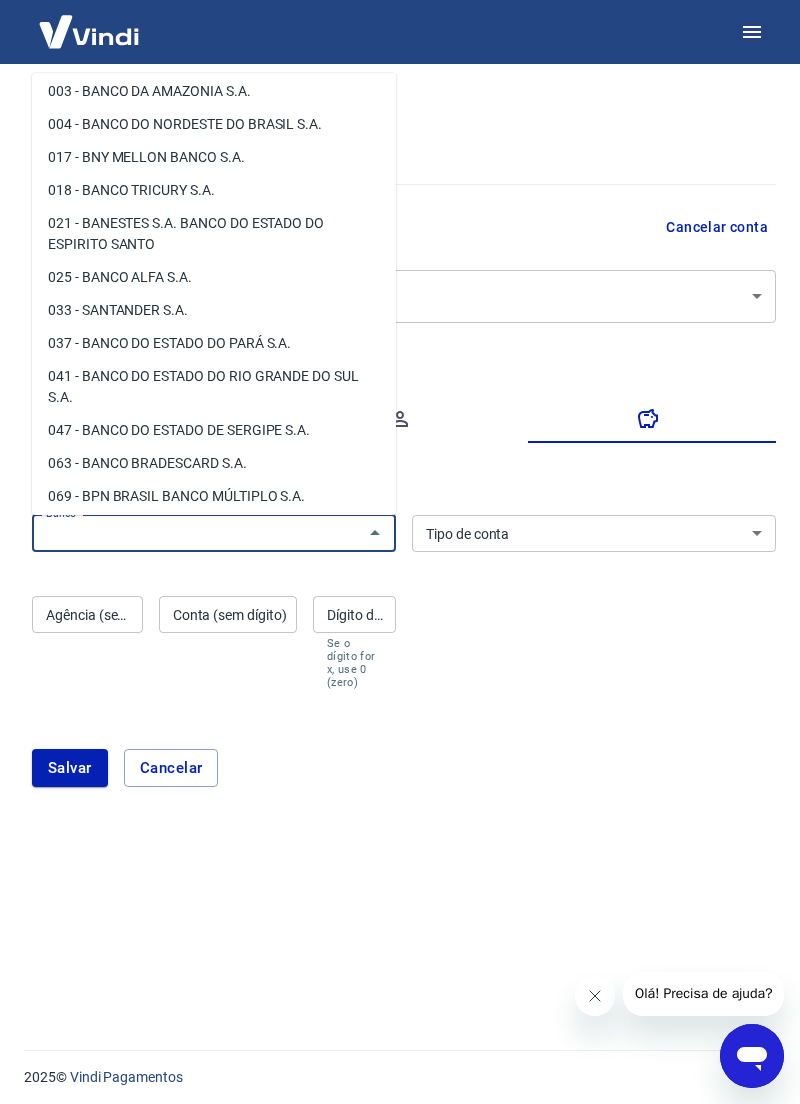 click on "Banco" at bounding box center (197, 533) 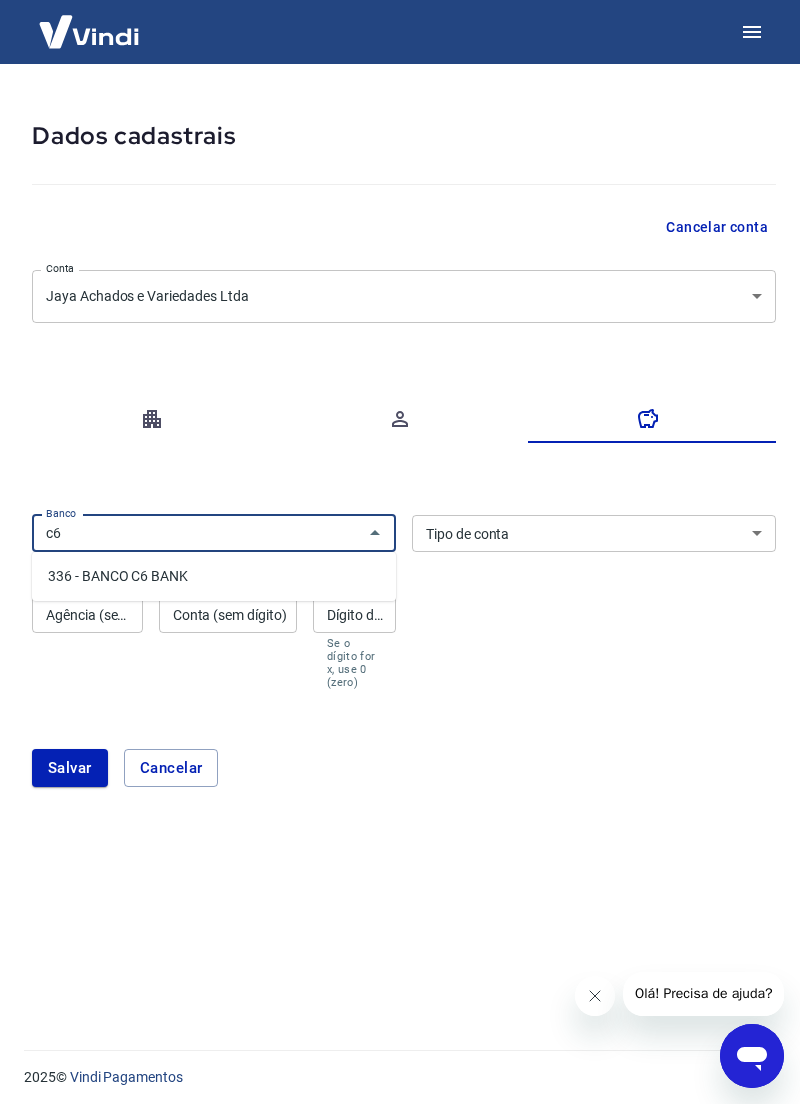 click on "336 - BANCO C6 BANK" at bounding box center [214, 576] 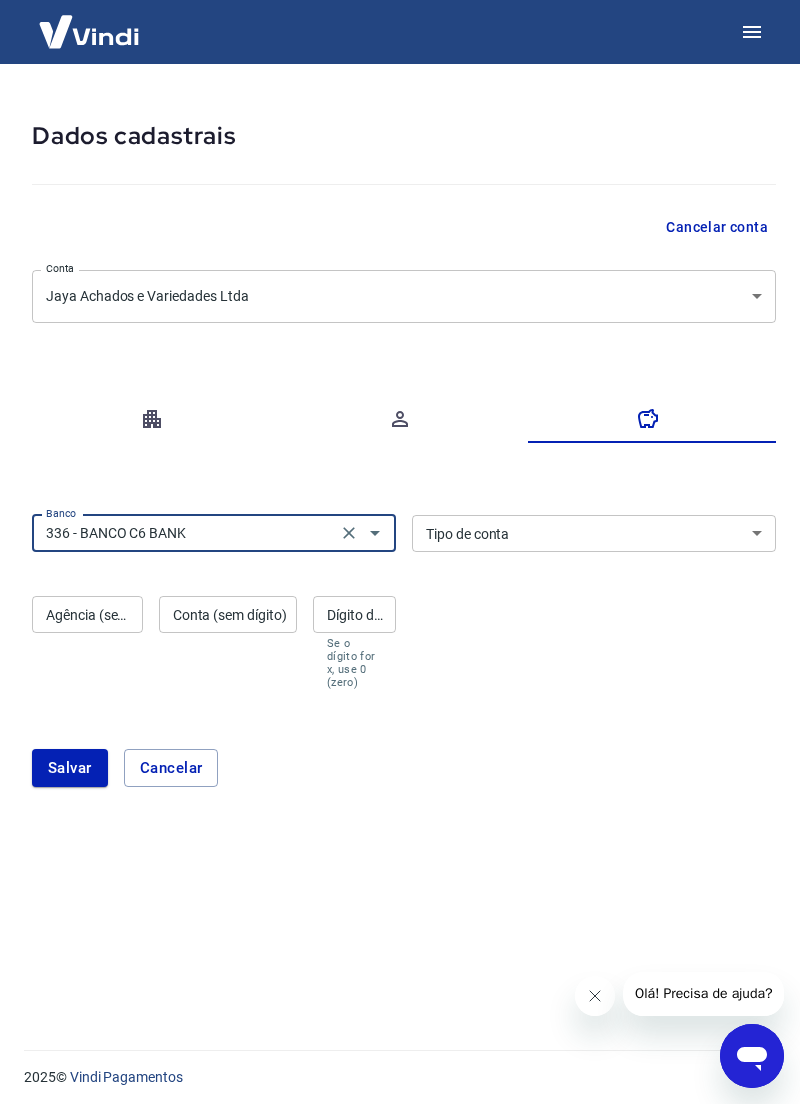 type on "336 - BANCO C6 BANK" 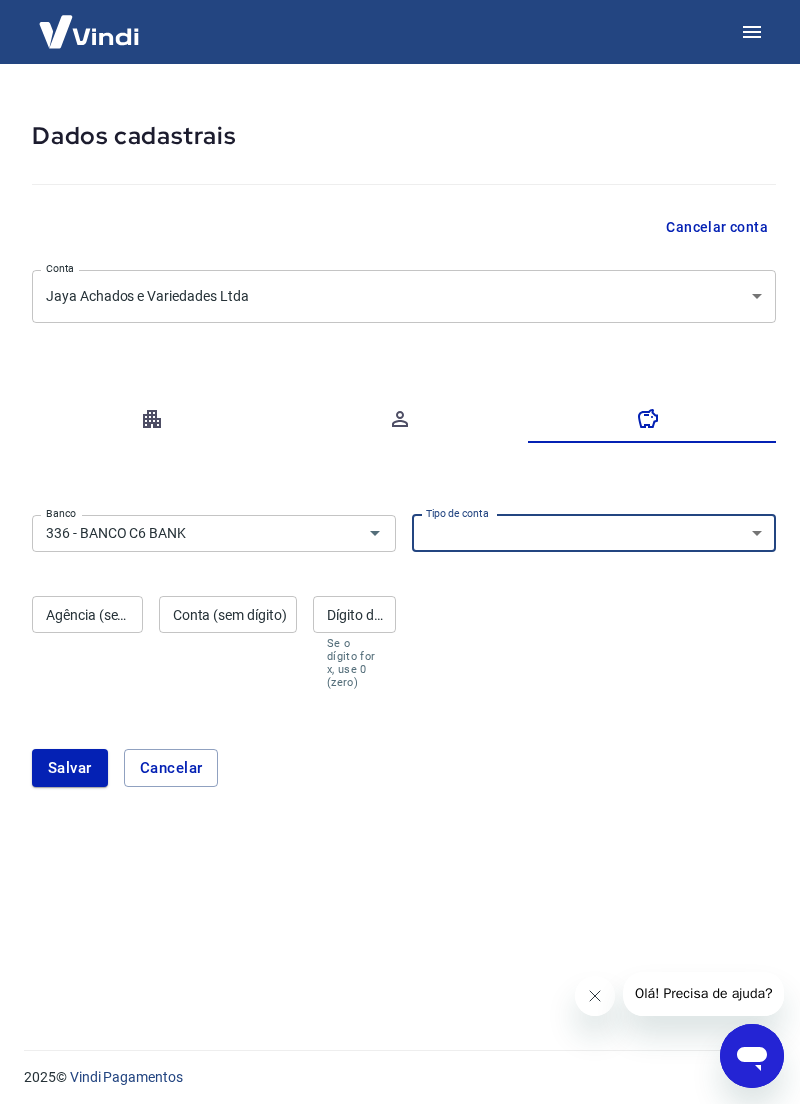 select on "1" 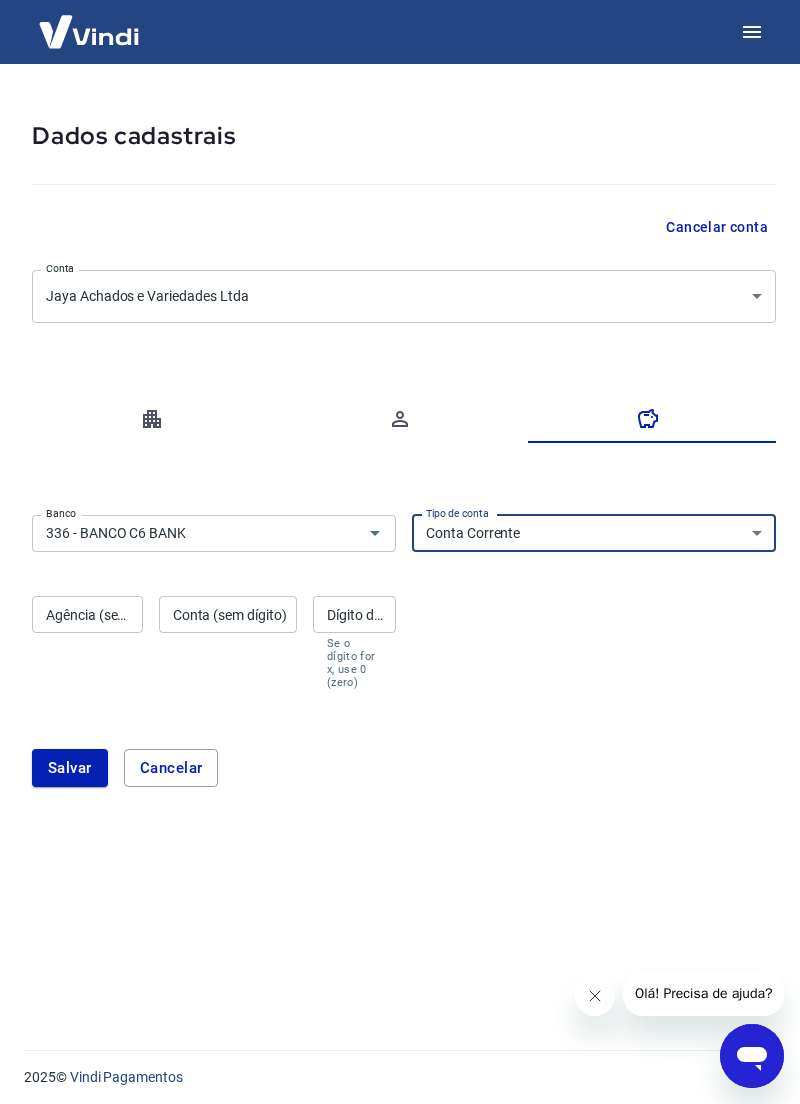 click on "Agência (sem dígito) Agência (sem dígito)" at bounding box center [87, 642] 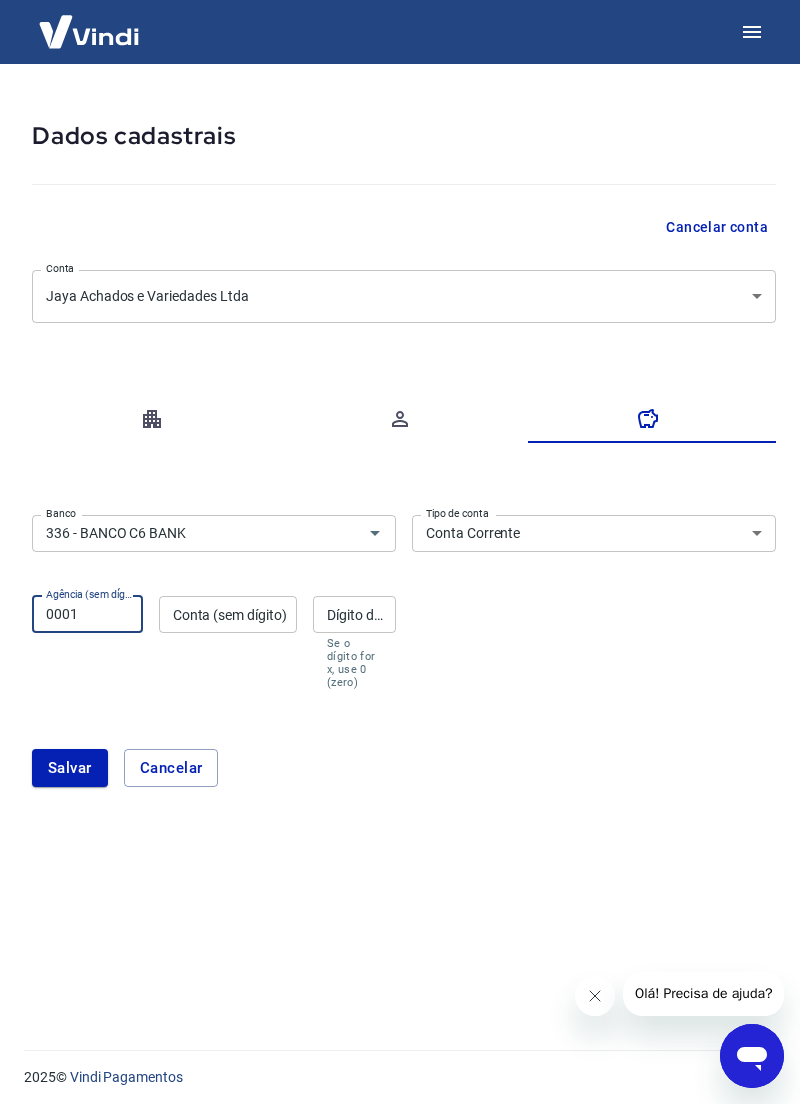 type on "0001" 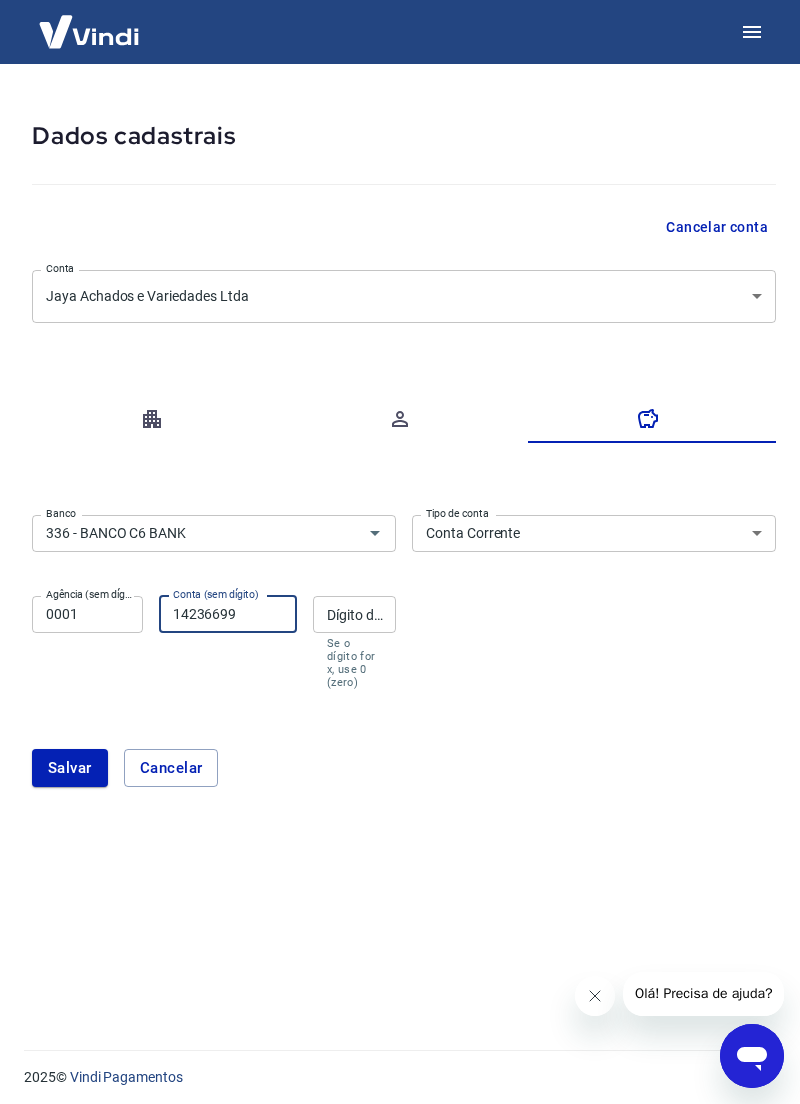 type on "[NUMBER]" 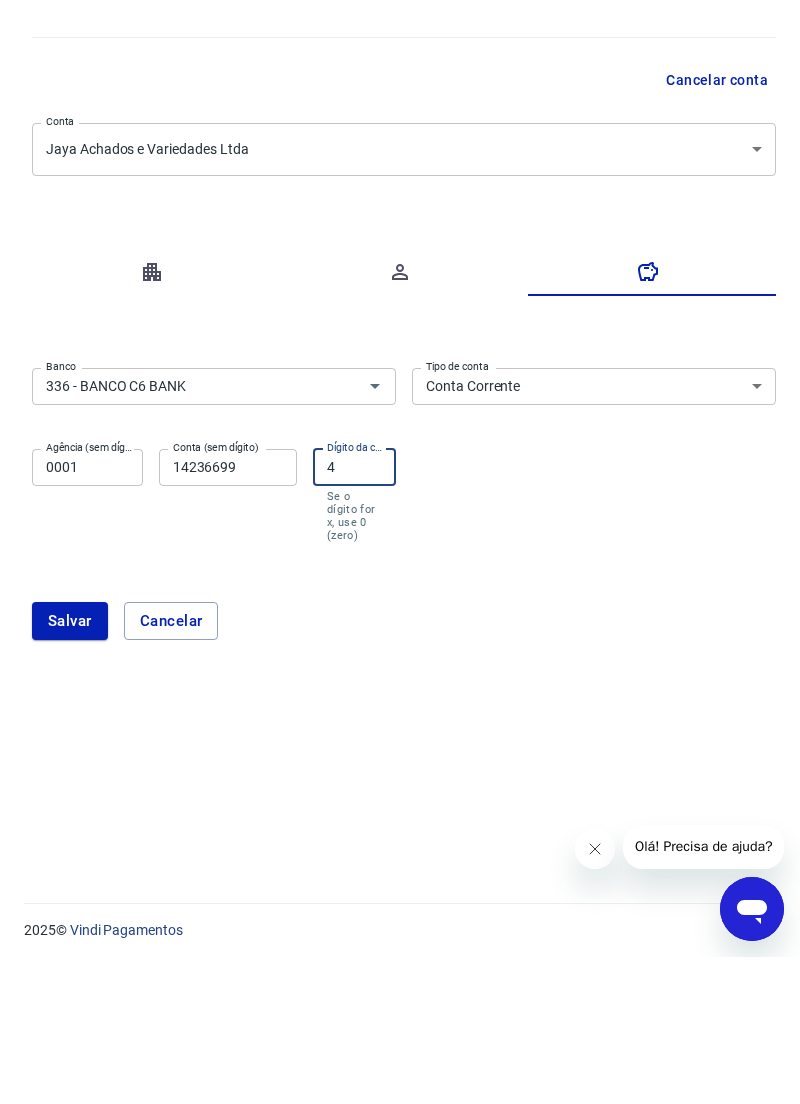 type on "4" 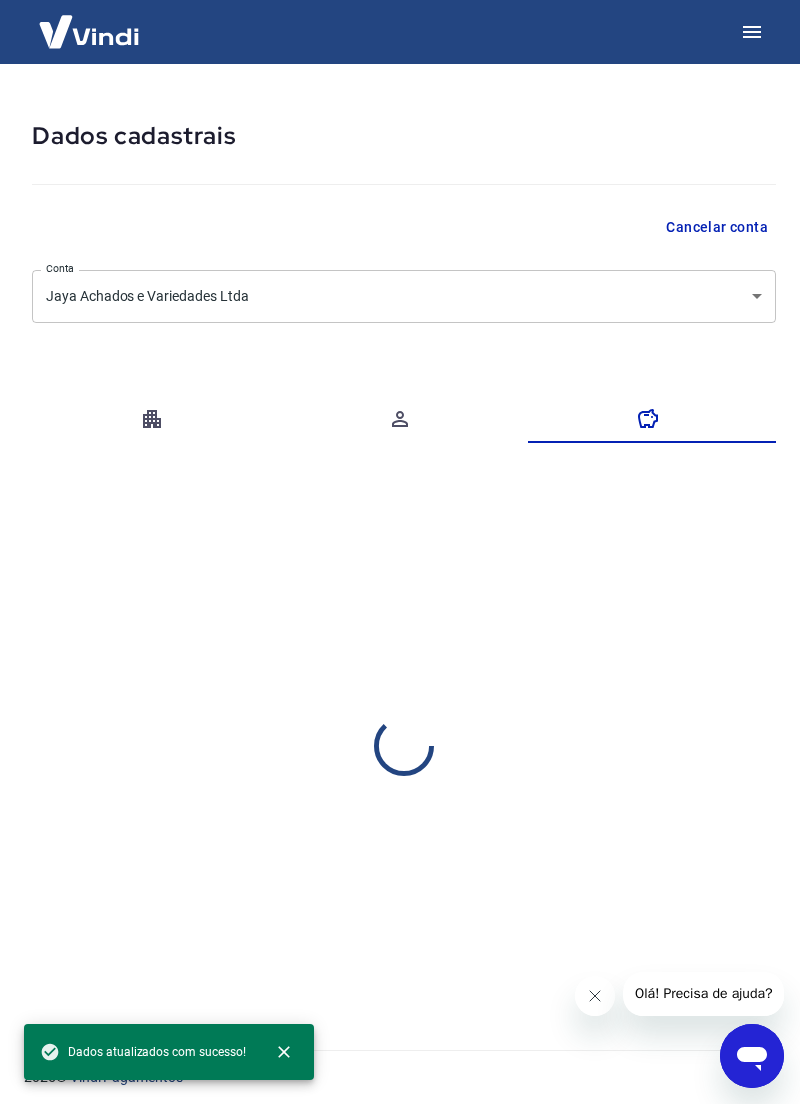 select on "1" 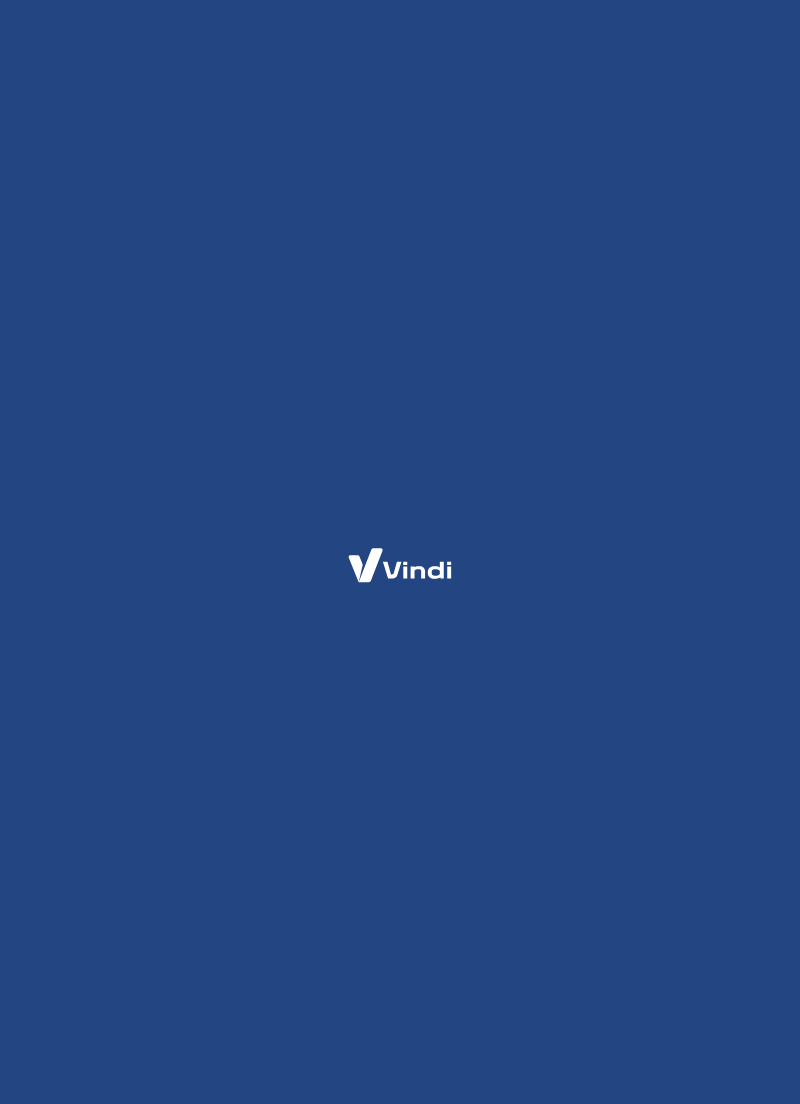 scroll, scrollTop: 0, scrollLeft: 0, axis: both 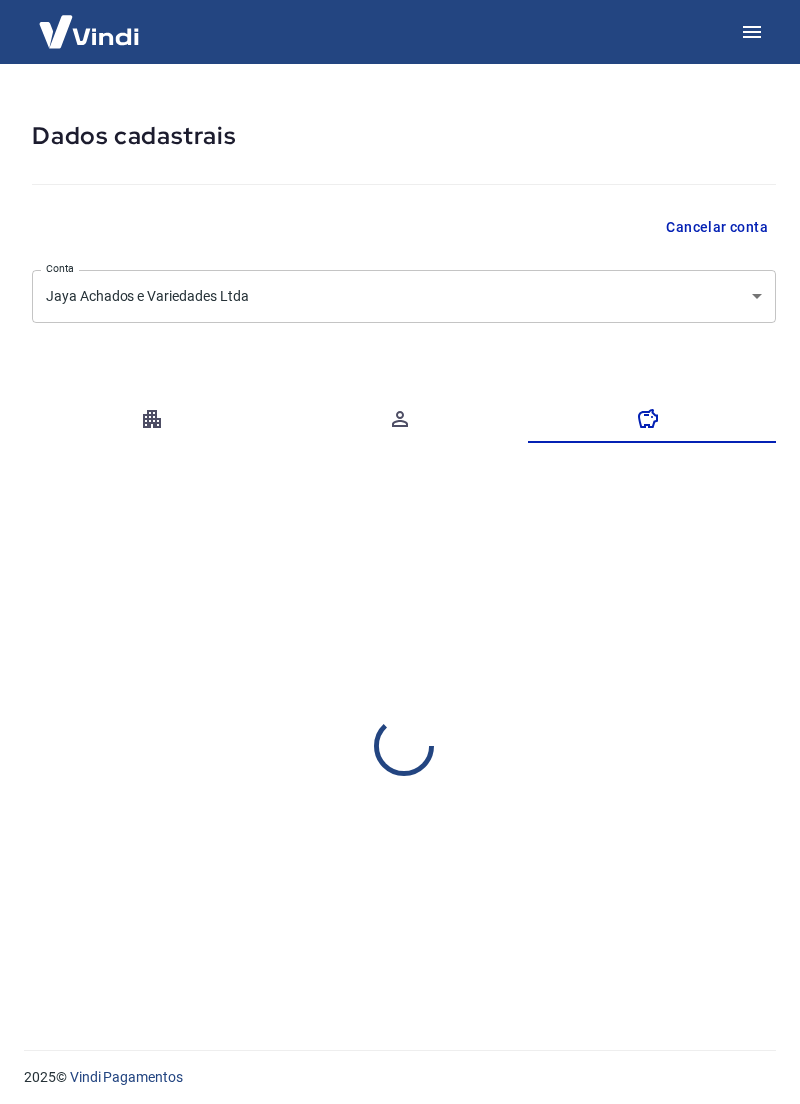 select on "1" 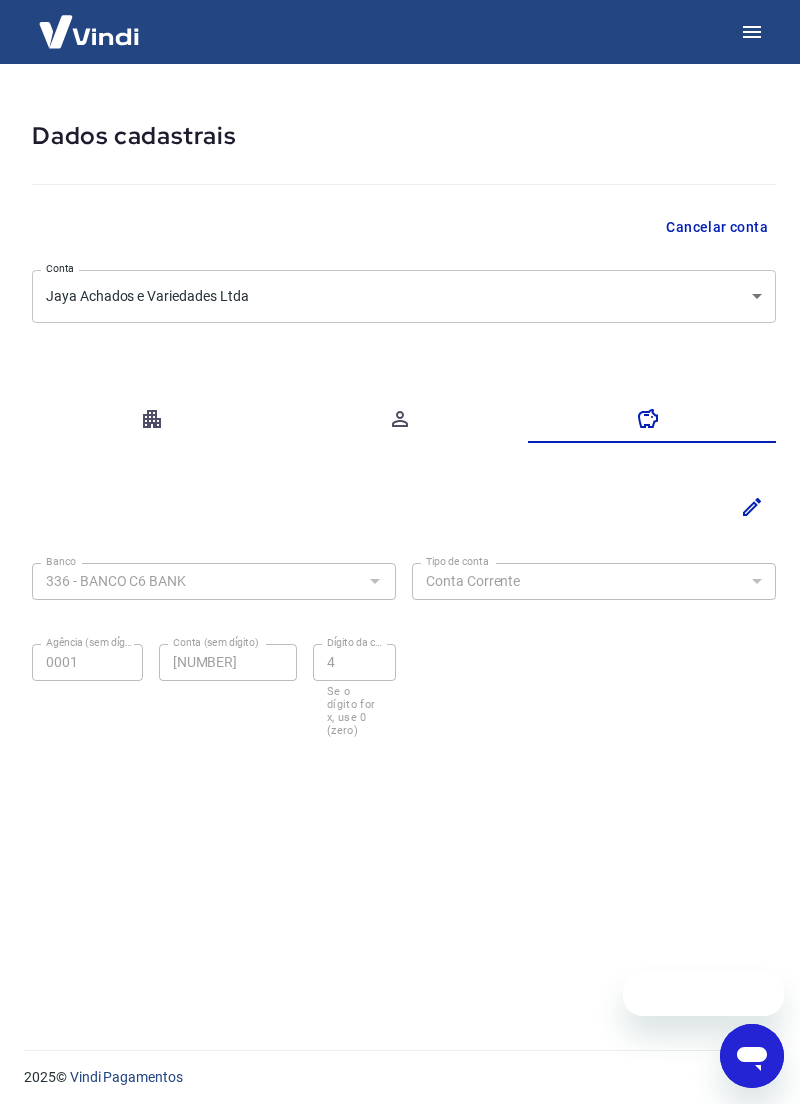 scroll, scrollTop: 0, scrollLeft: 0, axis: both 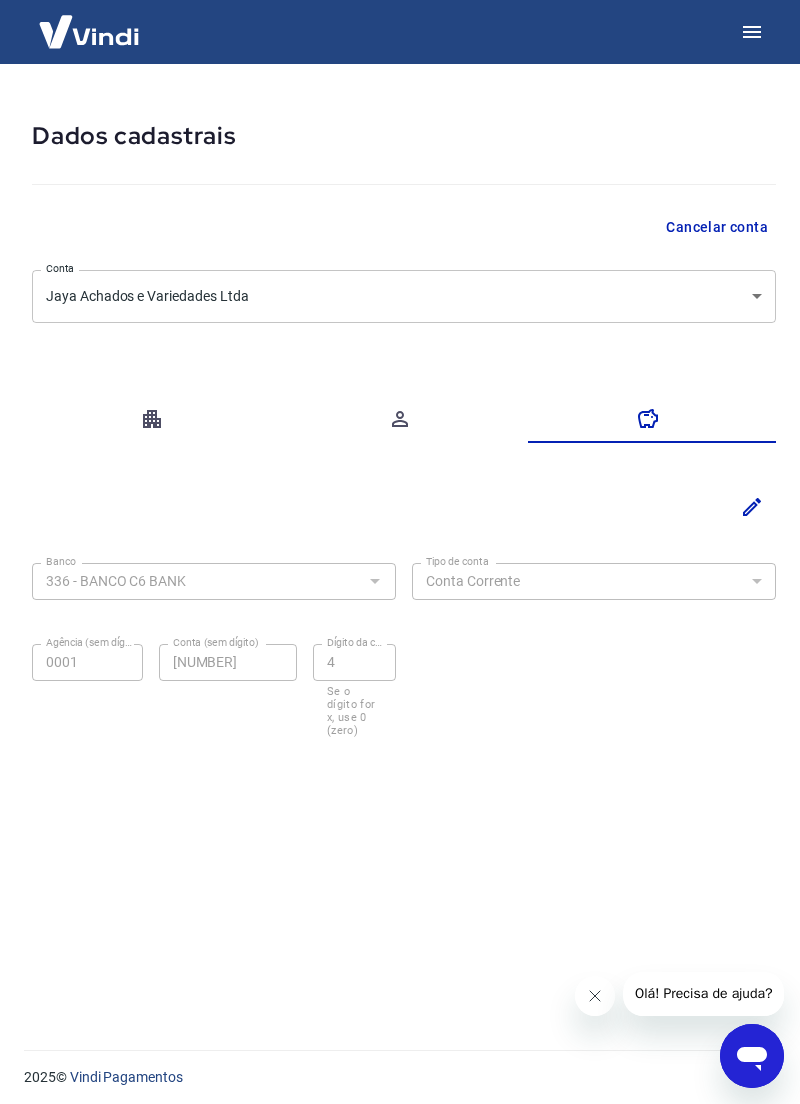 click at bounding box center [404, 419] 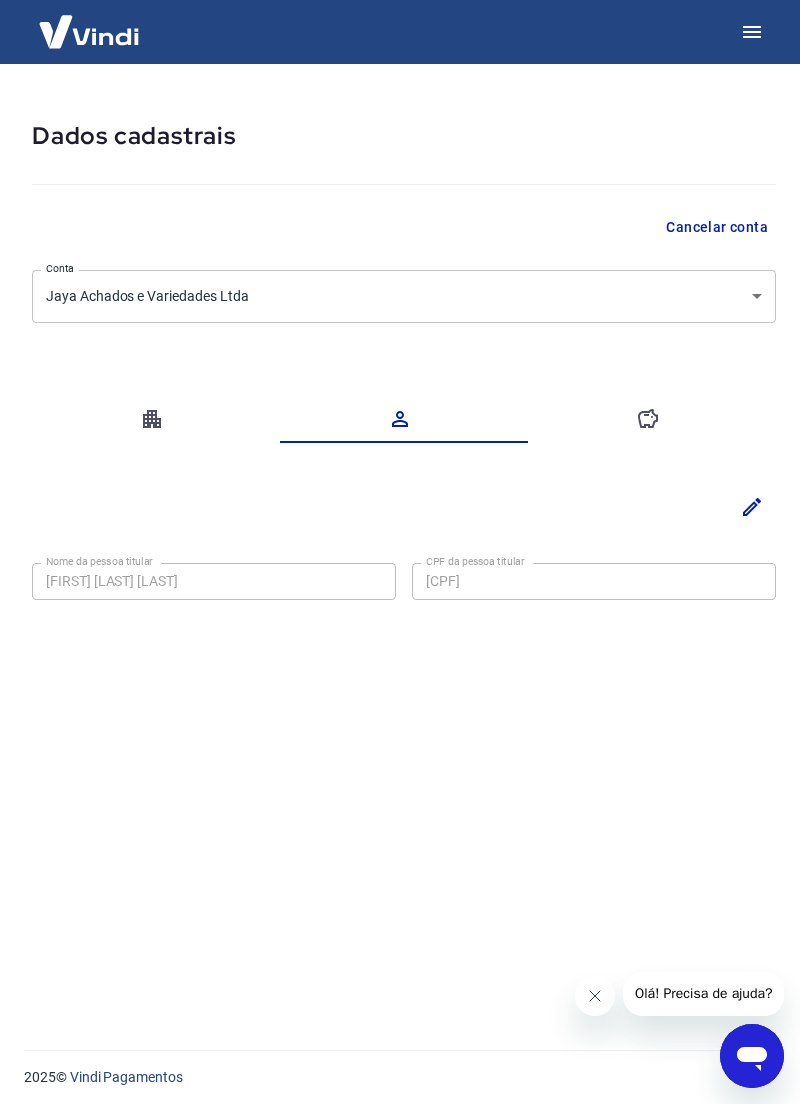 click at bounding box center (156, 419) 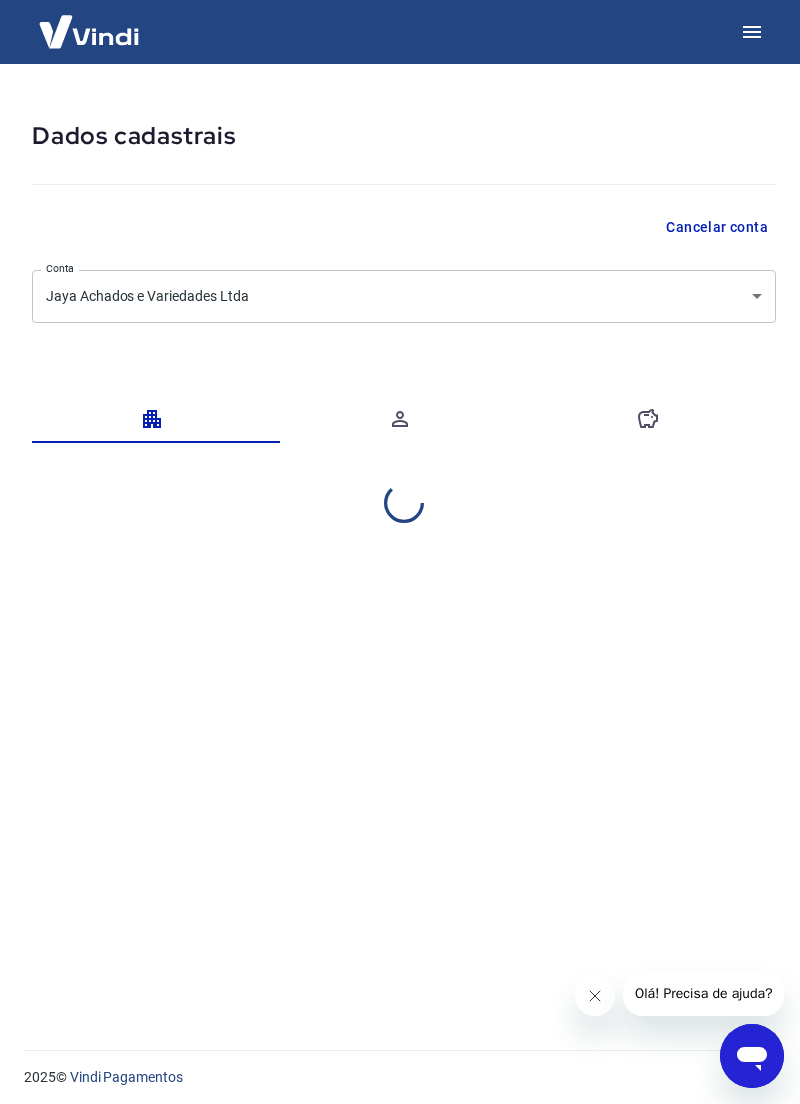 select on "SP" 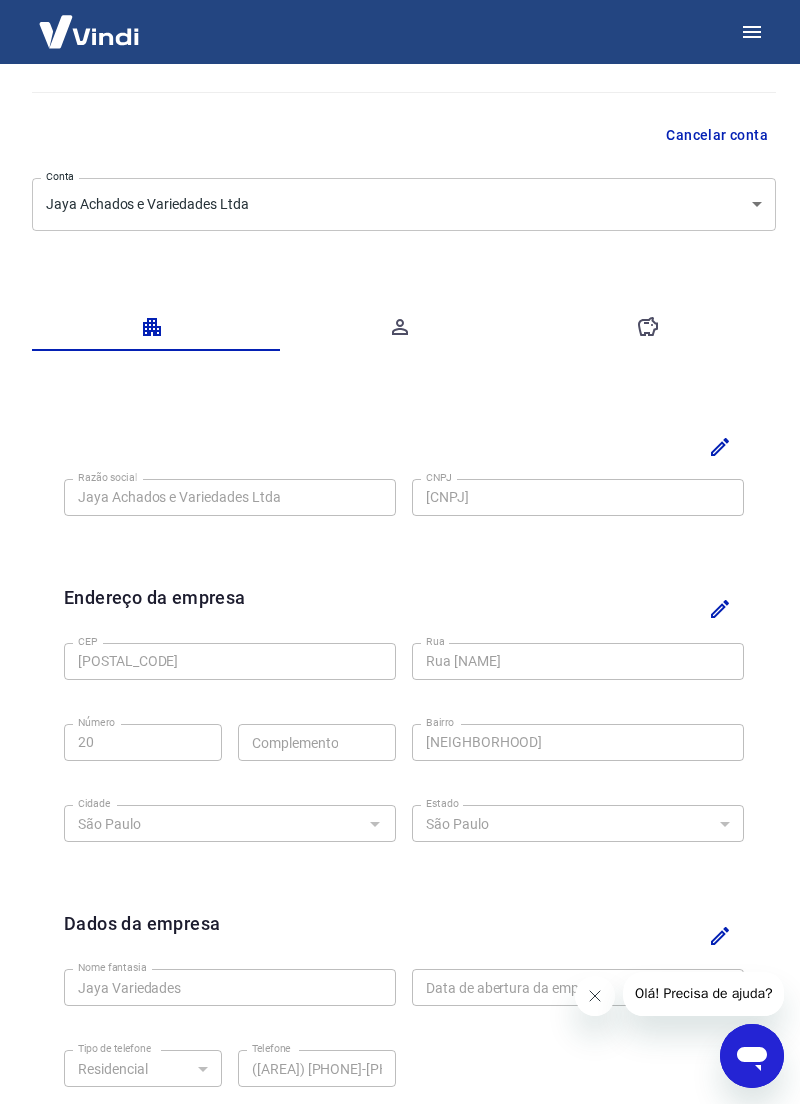 scroll, scrollTop: 0, scrollLeft: 0, axis: both 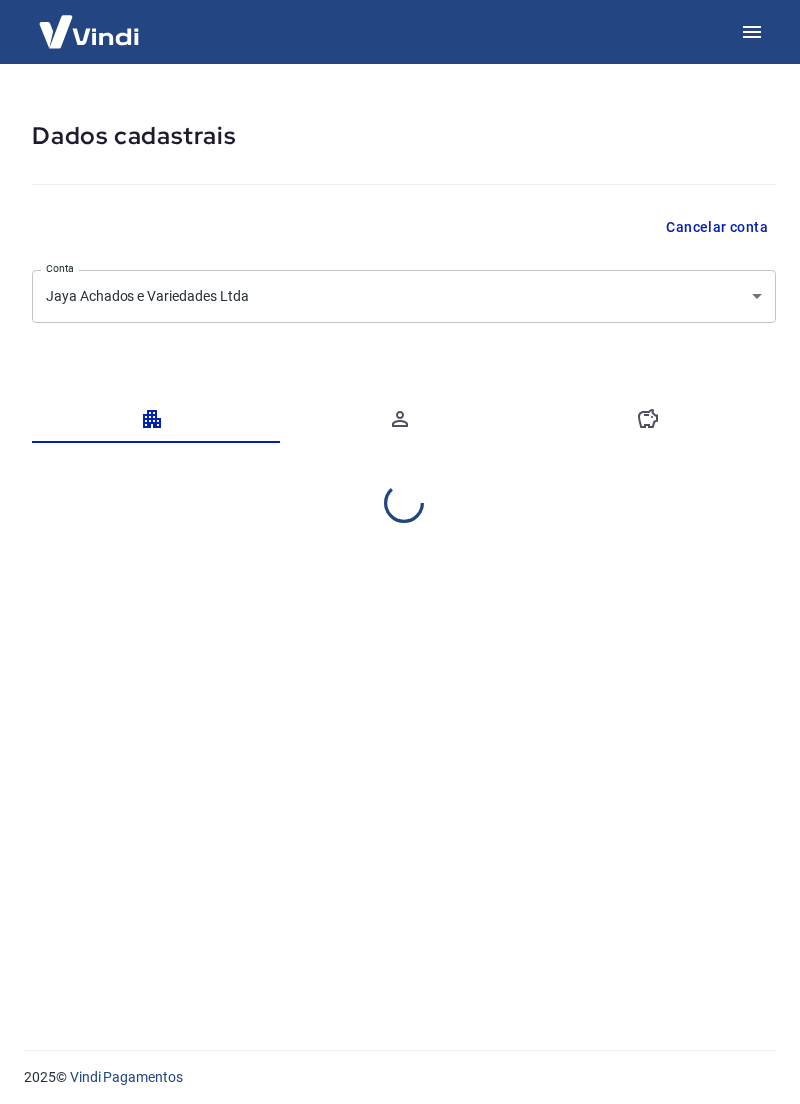 select on "SP" 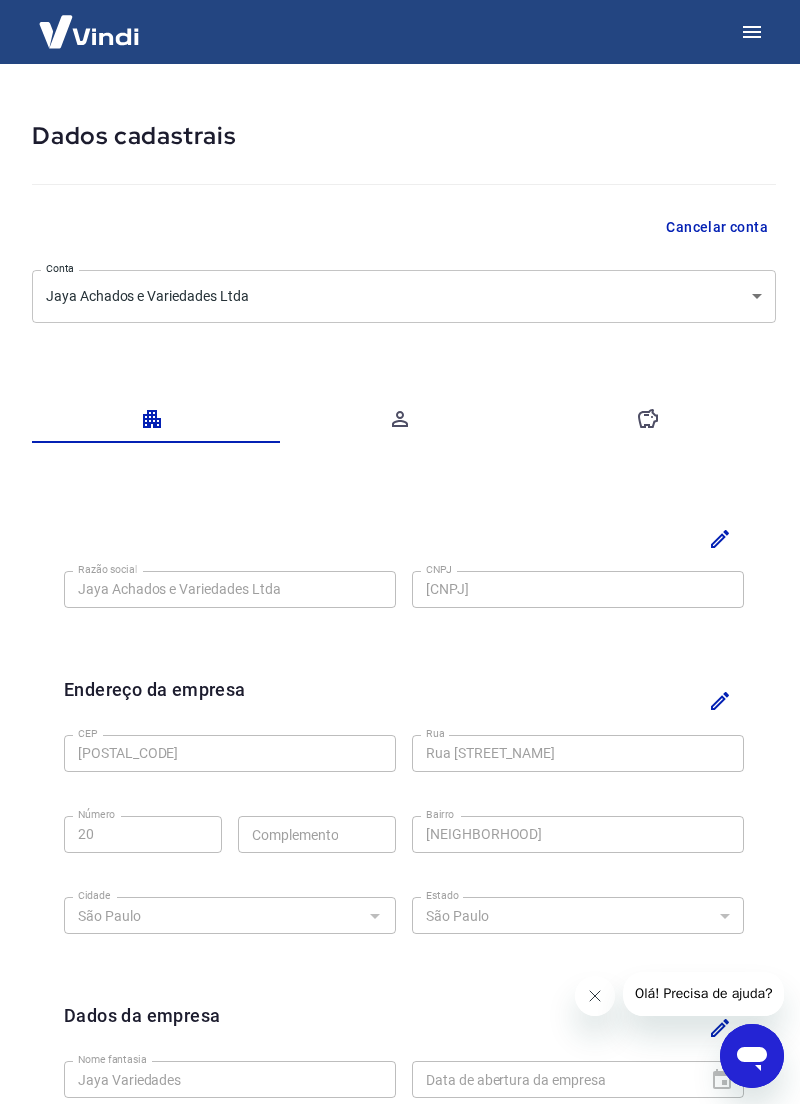 scroll, scrollTop: 0, scrollLeft: 0, axis: both 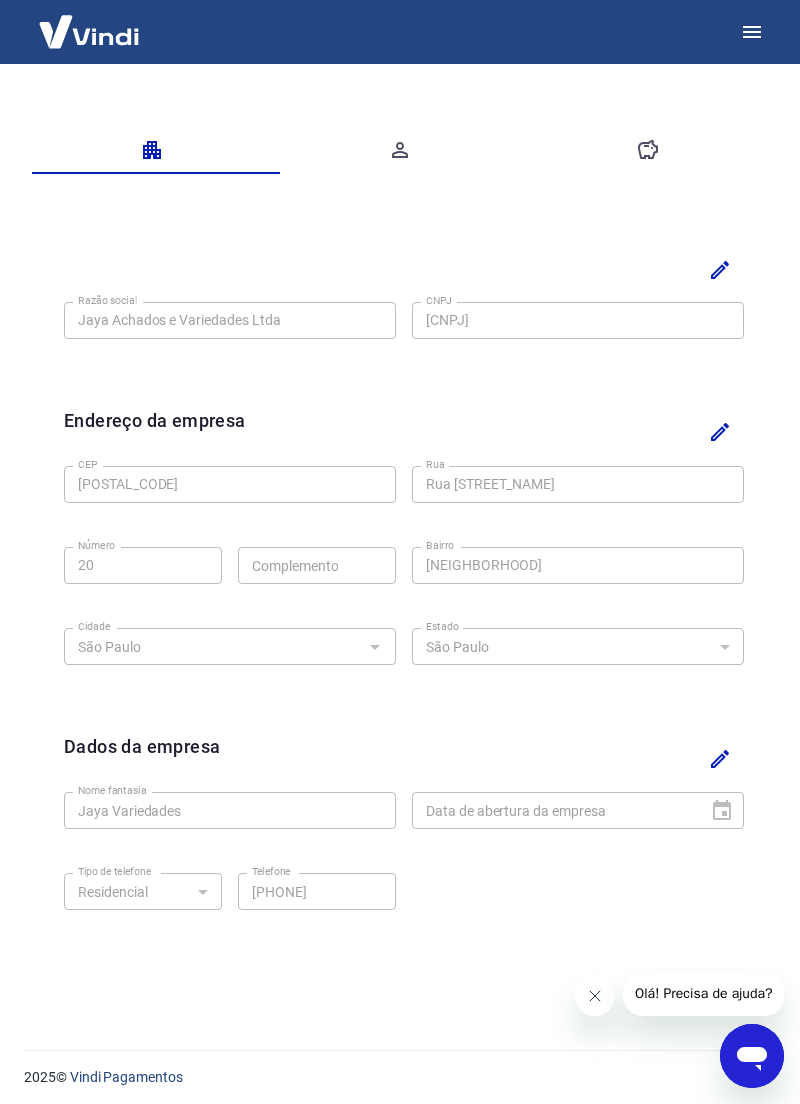 click at bounding box center [720, 758] 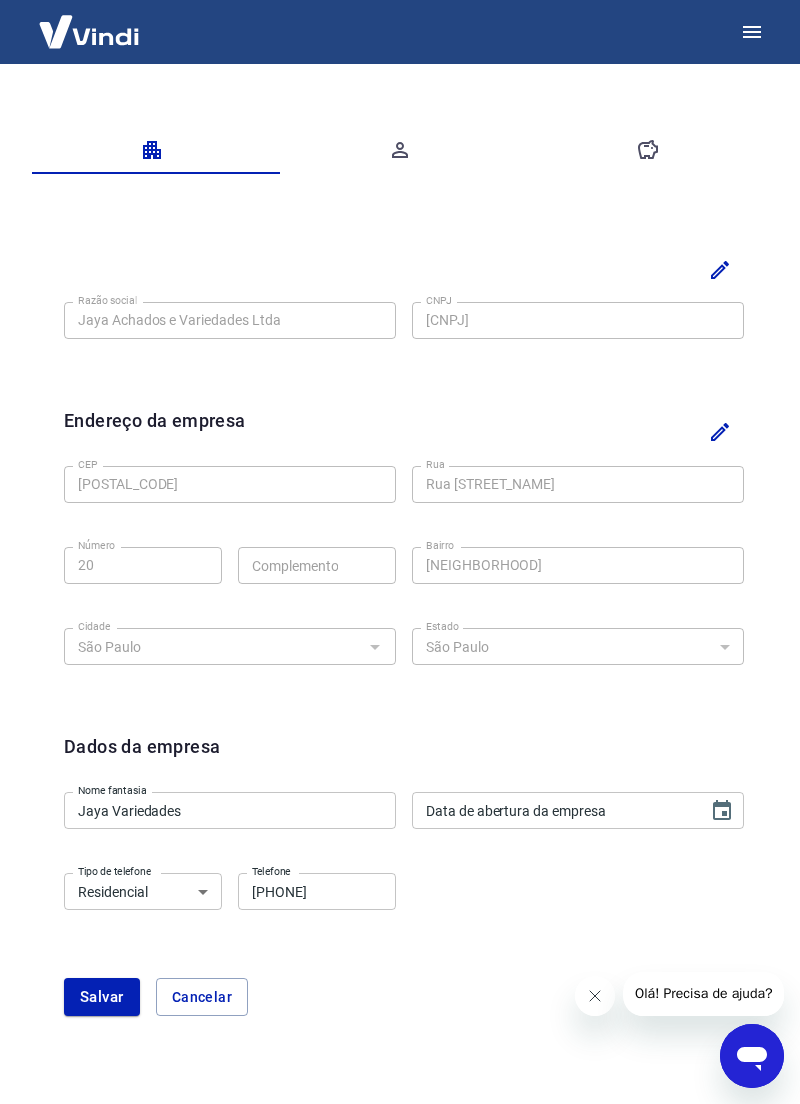 click 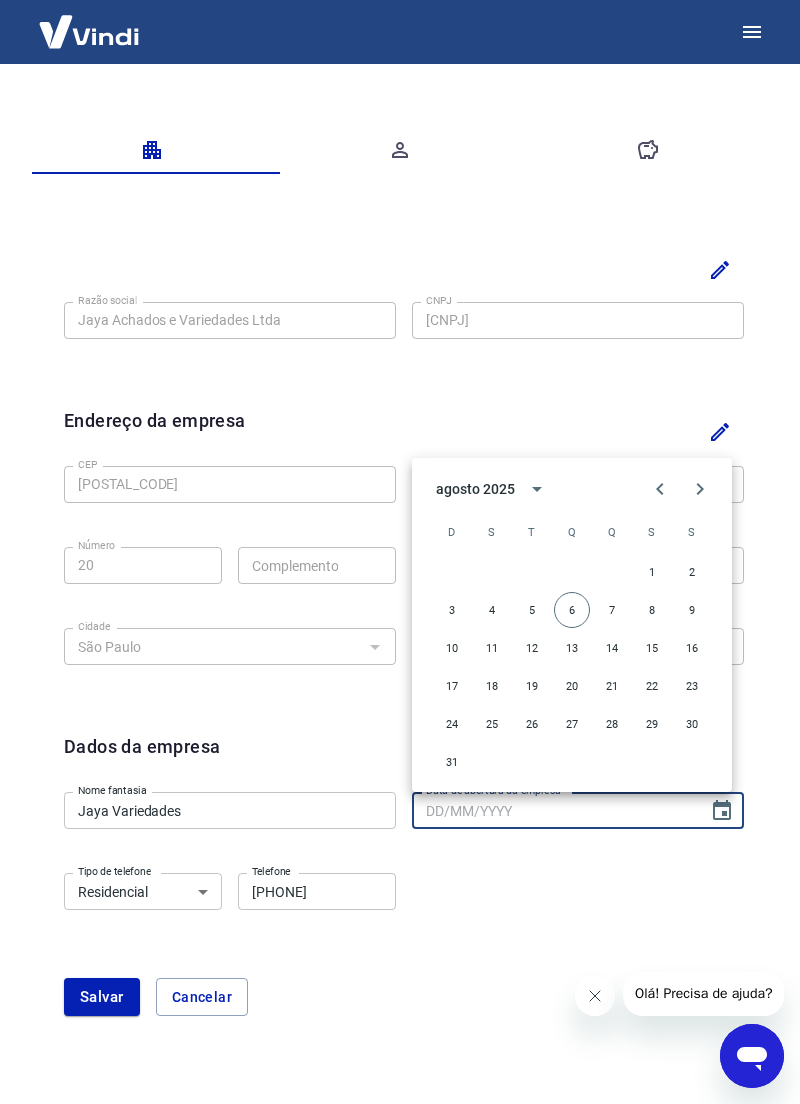 click on "Residencial Comercial" at bounding box center [143, 891] 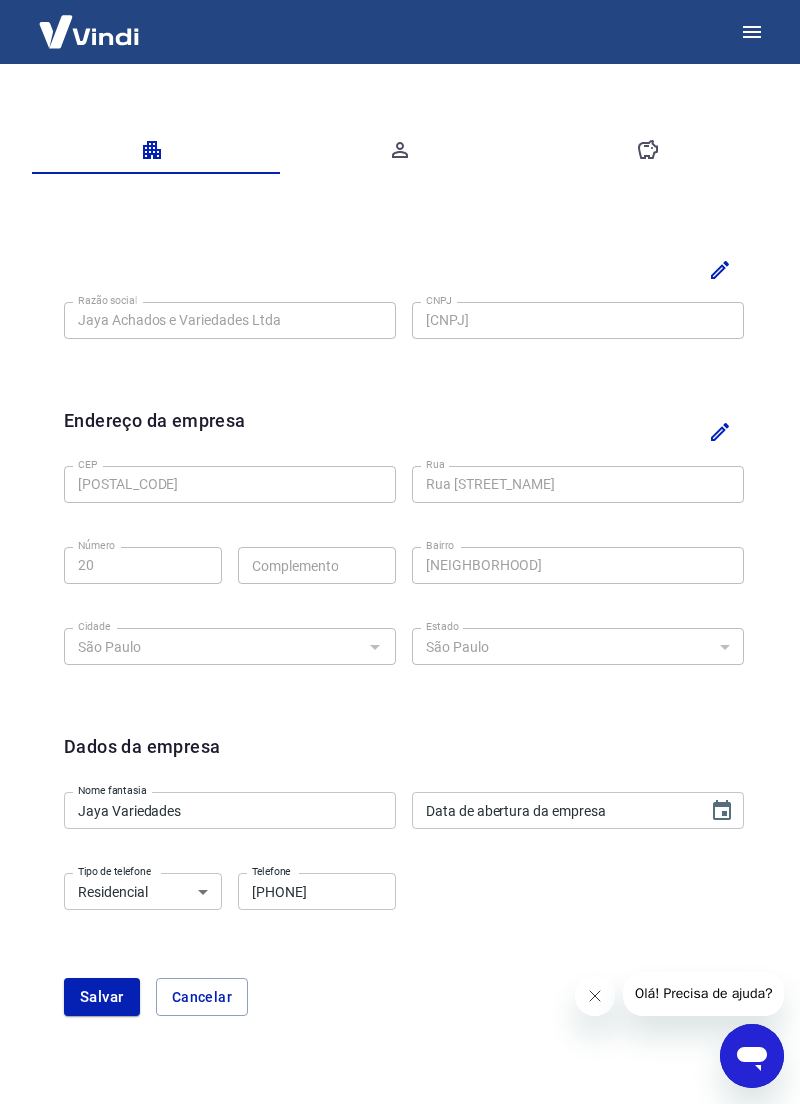 click on "Residencial Comercial" at bounding box center [143, 891] 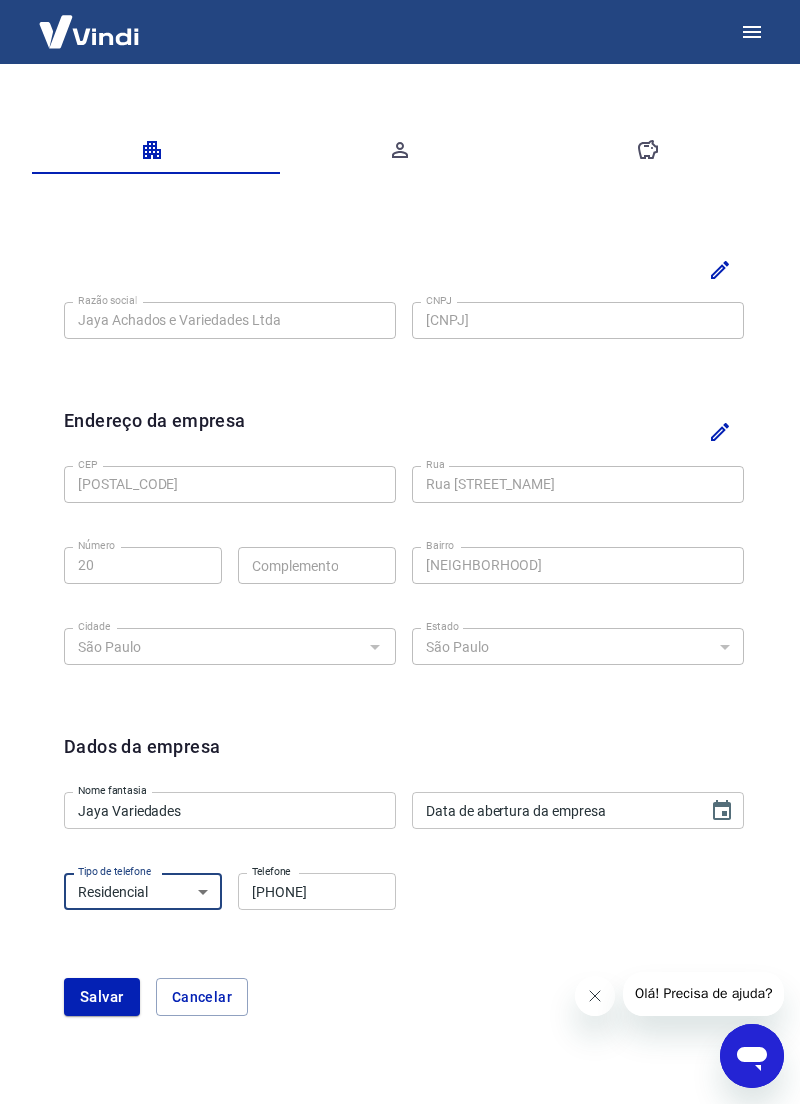 select on "business" 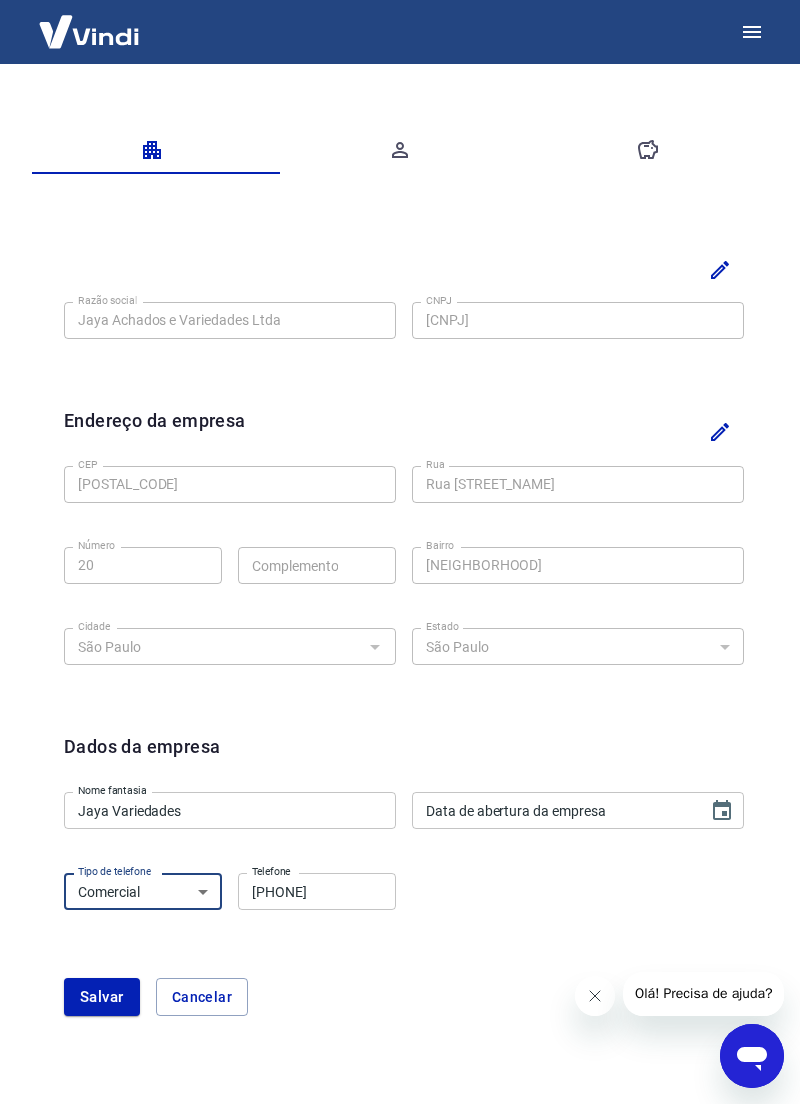 click on "Tipo de telefone Residencial Comercial Tipo de telefone Telefone (11) 98151-1611 Telefone" at bounding box center [404, 905] 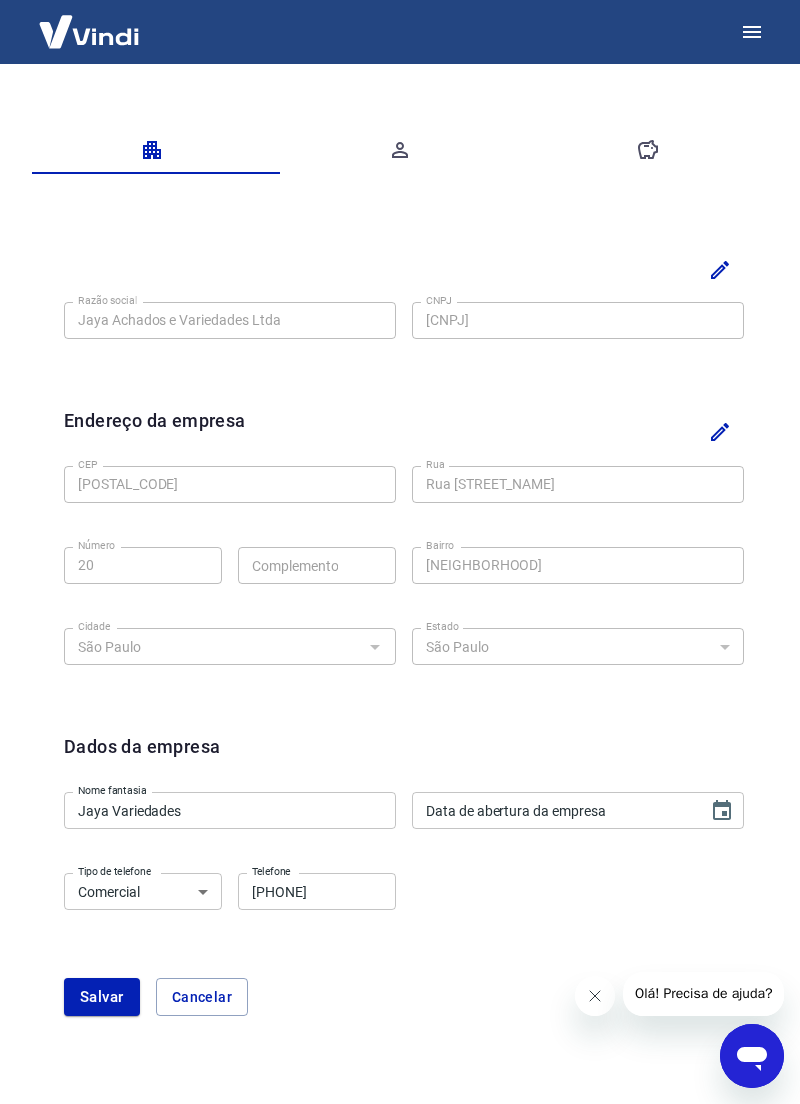 click on "Salvar" at bounding box center [102, 997] 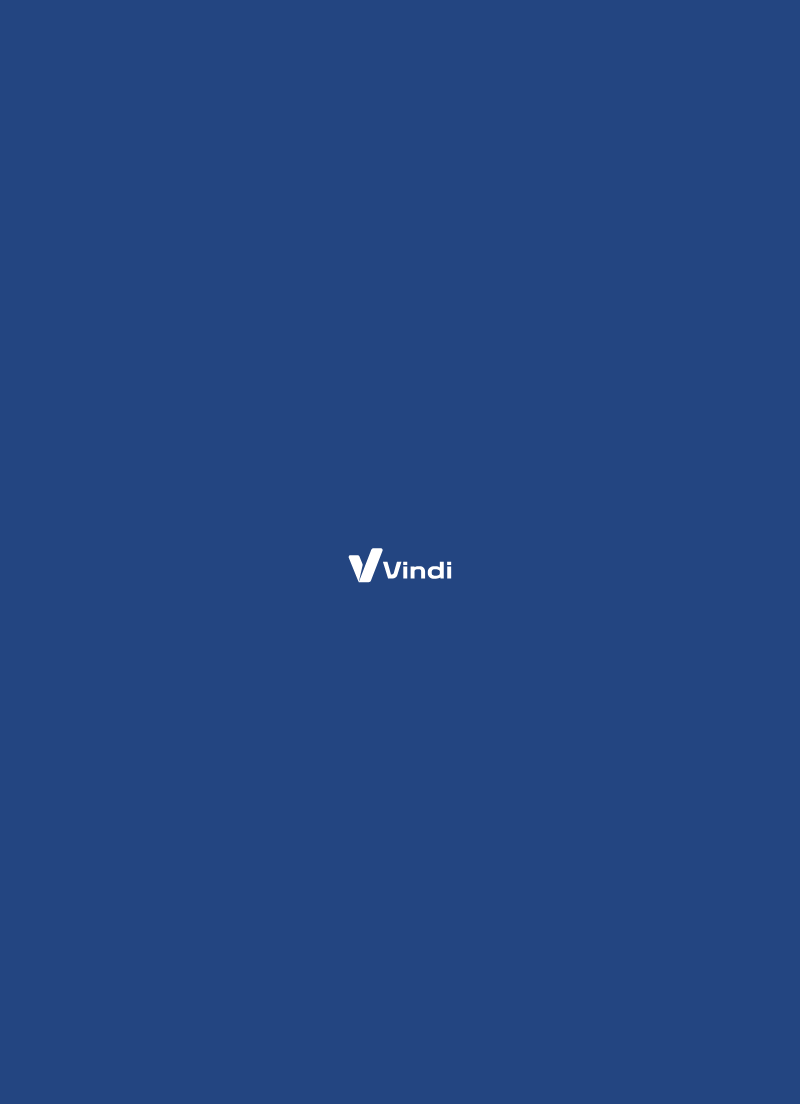 scroll, scrollTop: 0, scrollLeft: 0, axis: both 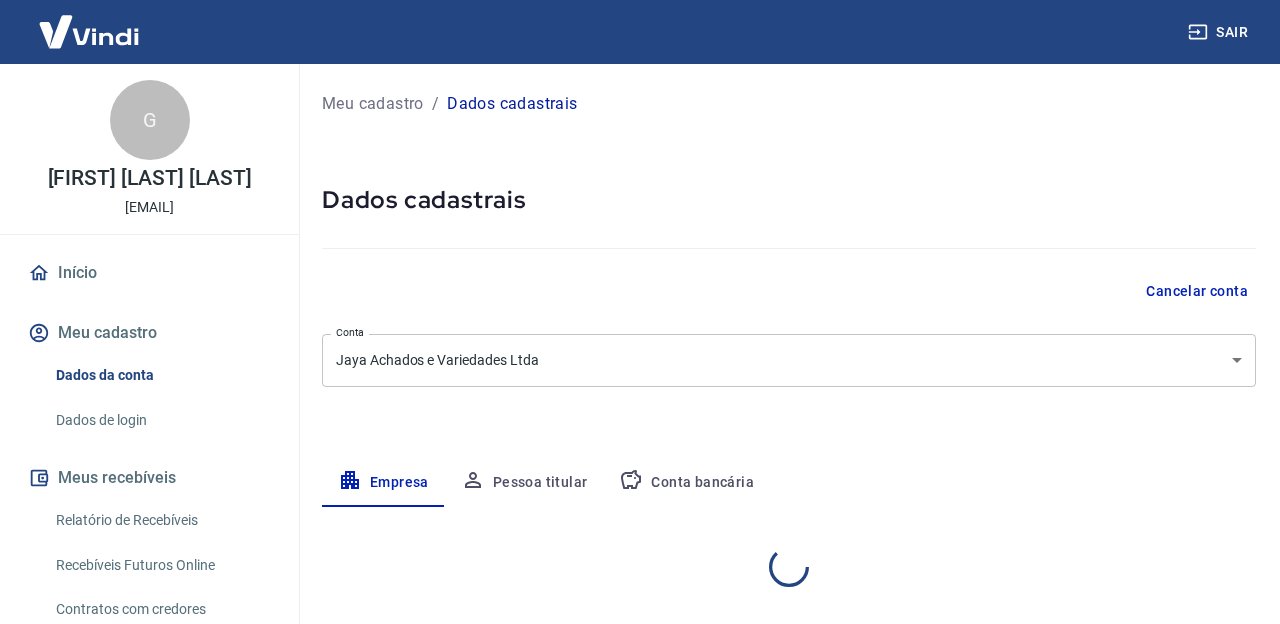 select on "SP" 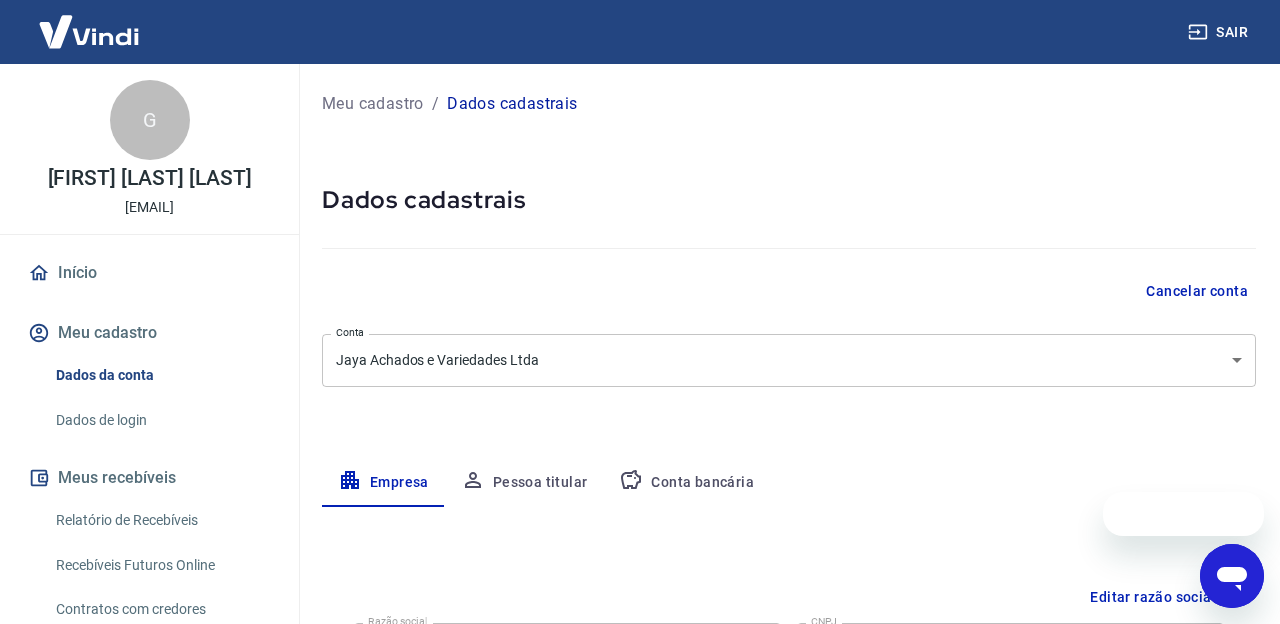 scroll, scrollTop: 0, scrollLeft: 0, axis: both 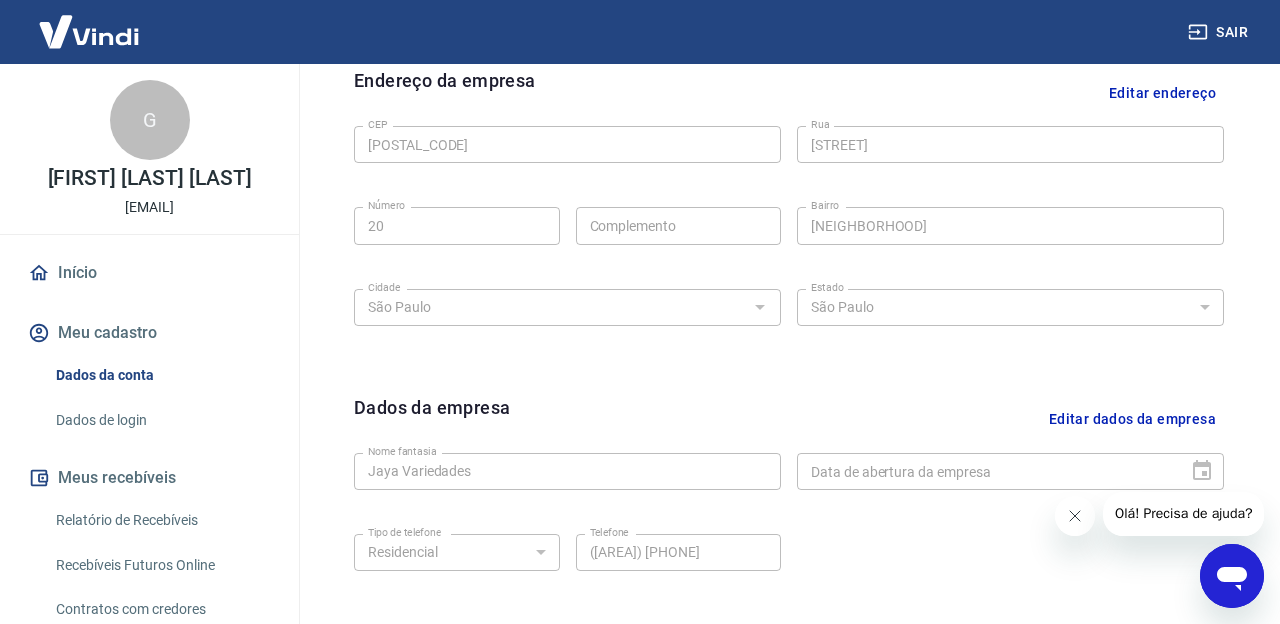 click at bounding box center (1196, 471) 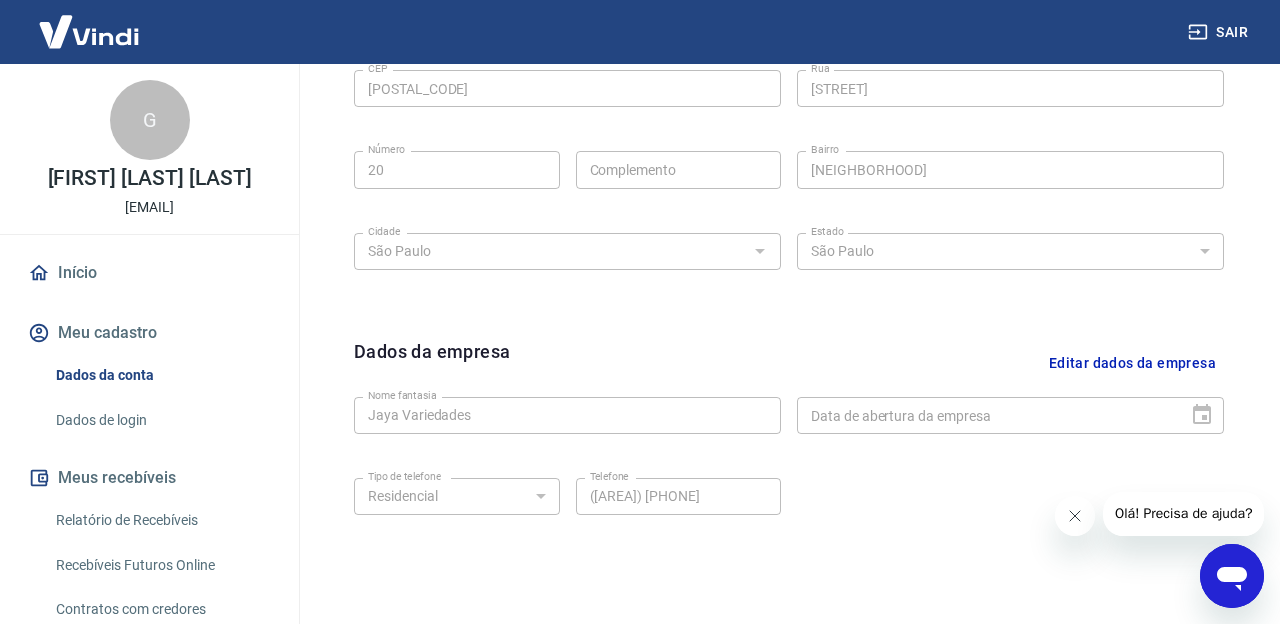 scroll, scrollTop: 709, scrollLeft: 0, axis: vertical 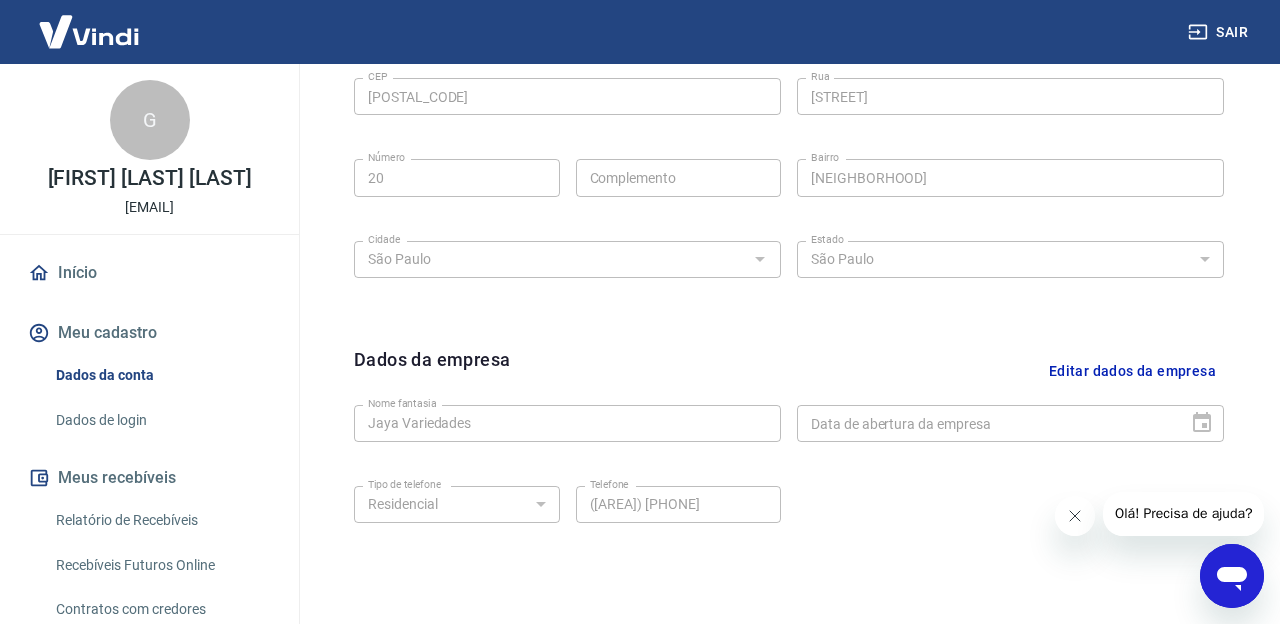 click on "Editar dados da empresa" at bounding box center (1132, 371) 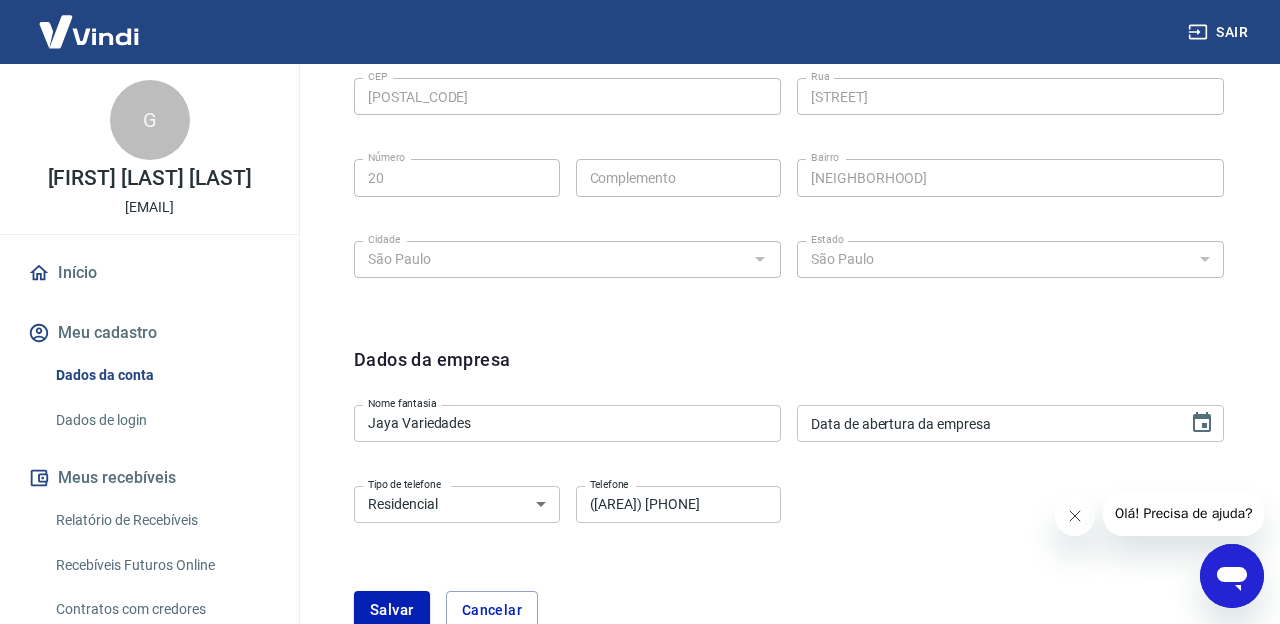 click on "Data de abertura da empresa" at bounding box center (985, 423) 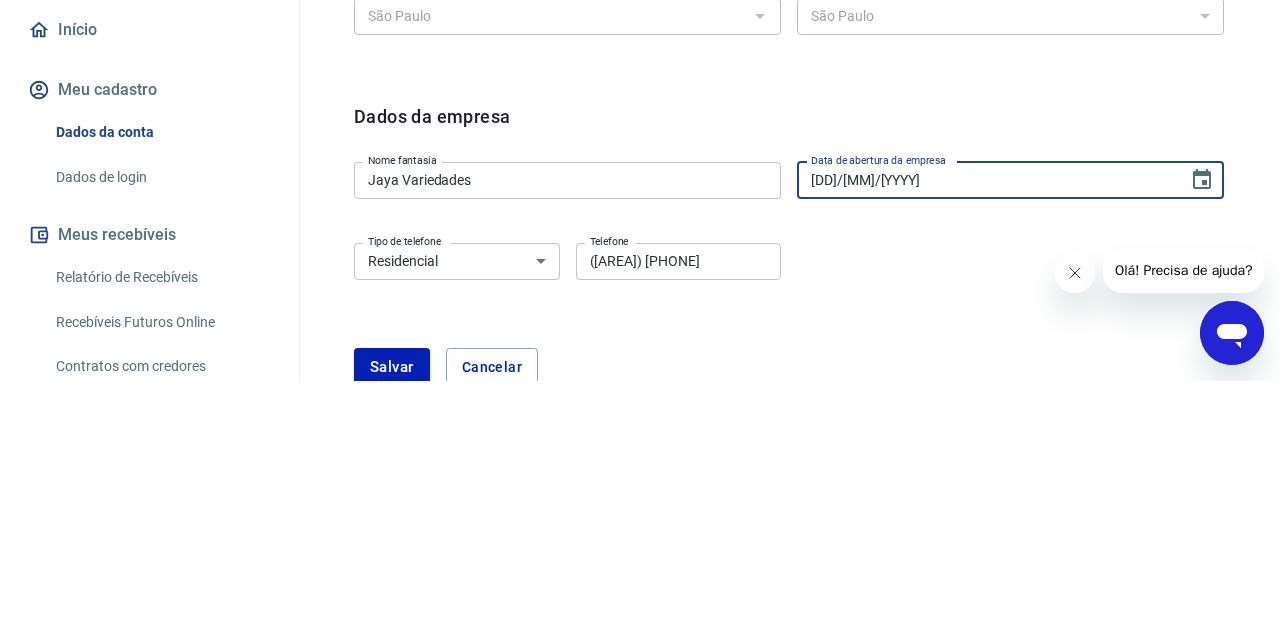 type on "[DD]/[MM]/[YYYY]" 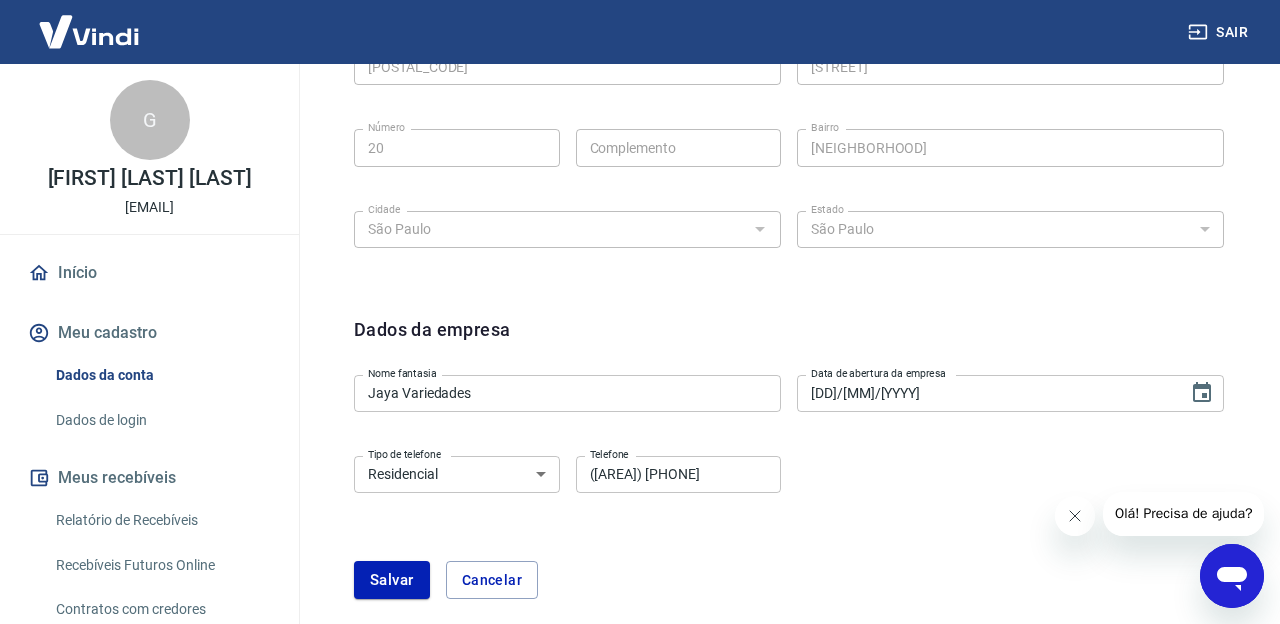 scroll, scrollTop: 758, scrollLeft: 0, axis: vertical 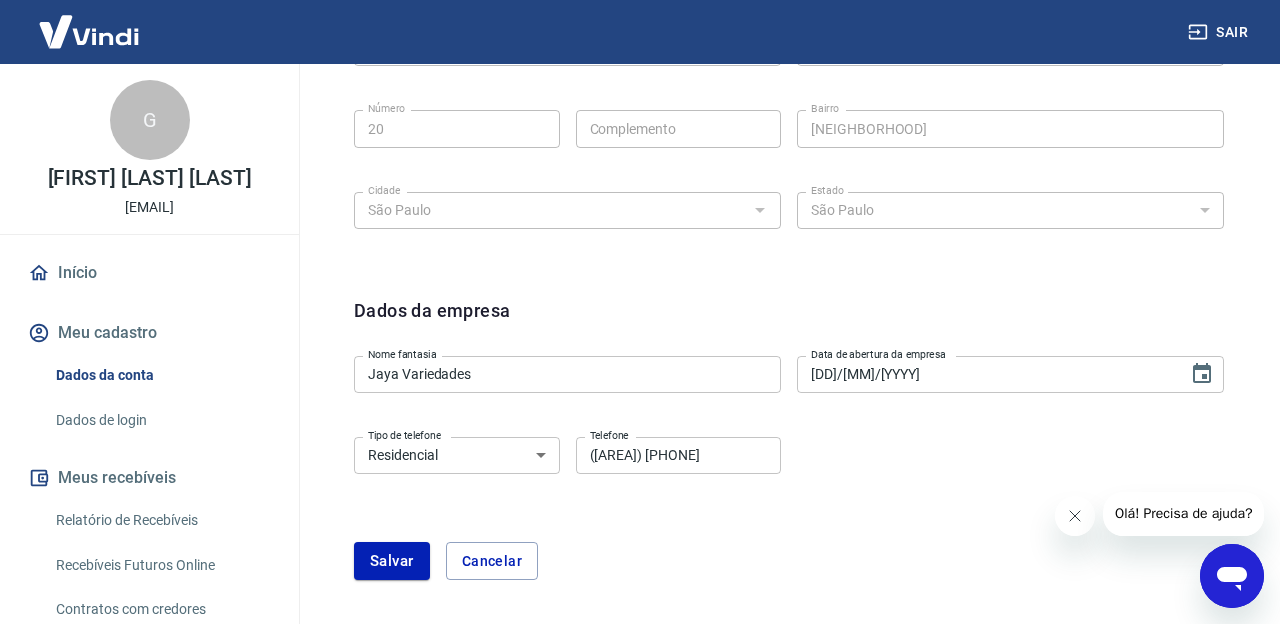 click on "Salvar" at bounding box center [392, 561] 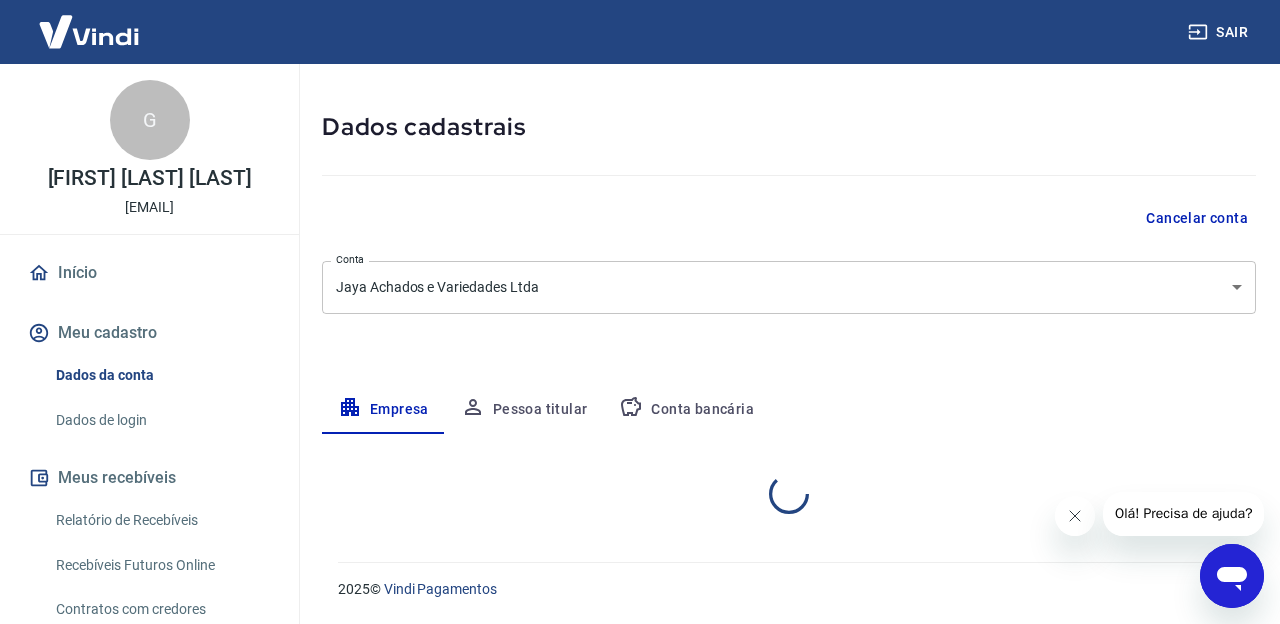 scroll, scrollTop: 0, scrollLeft: 0, axis: both 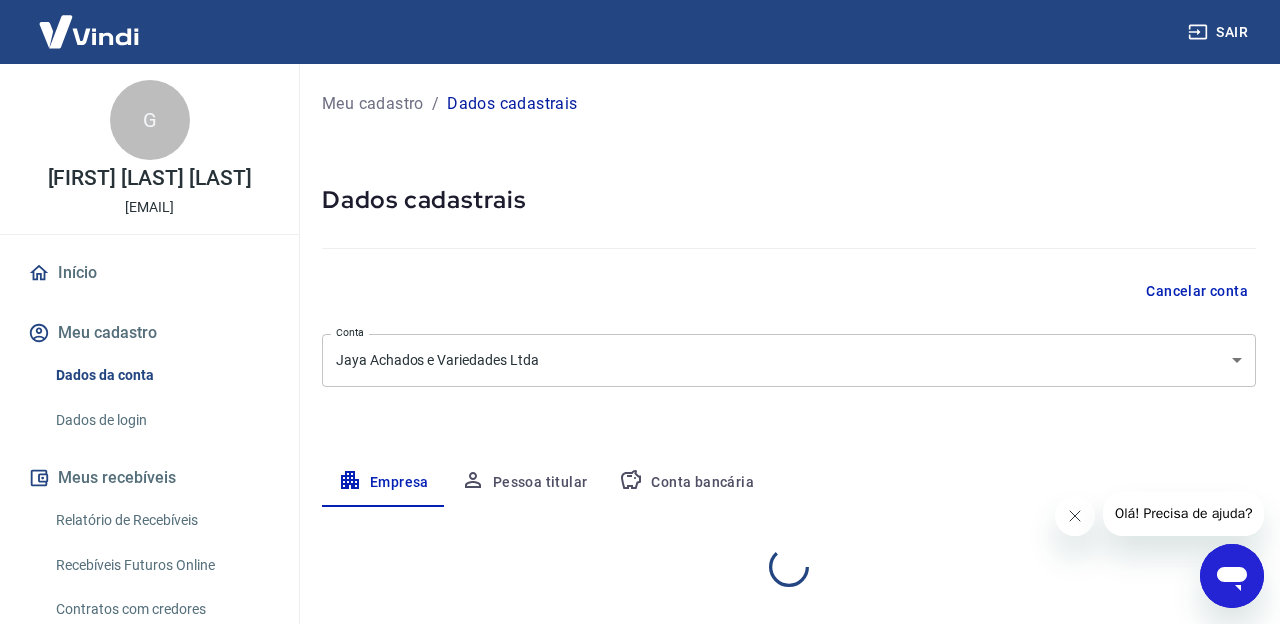select on "SP" 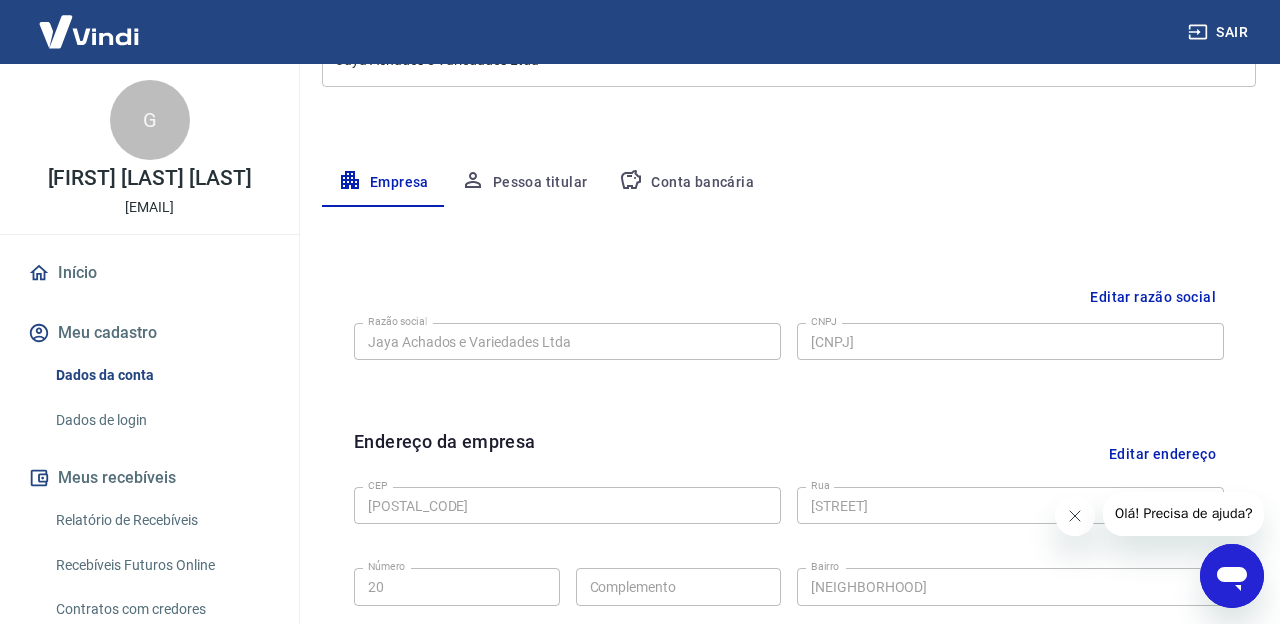 scroll, scrollTop: 298, scrollLeft: 0, axis: vertical 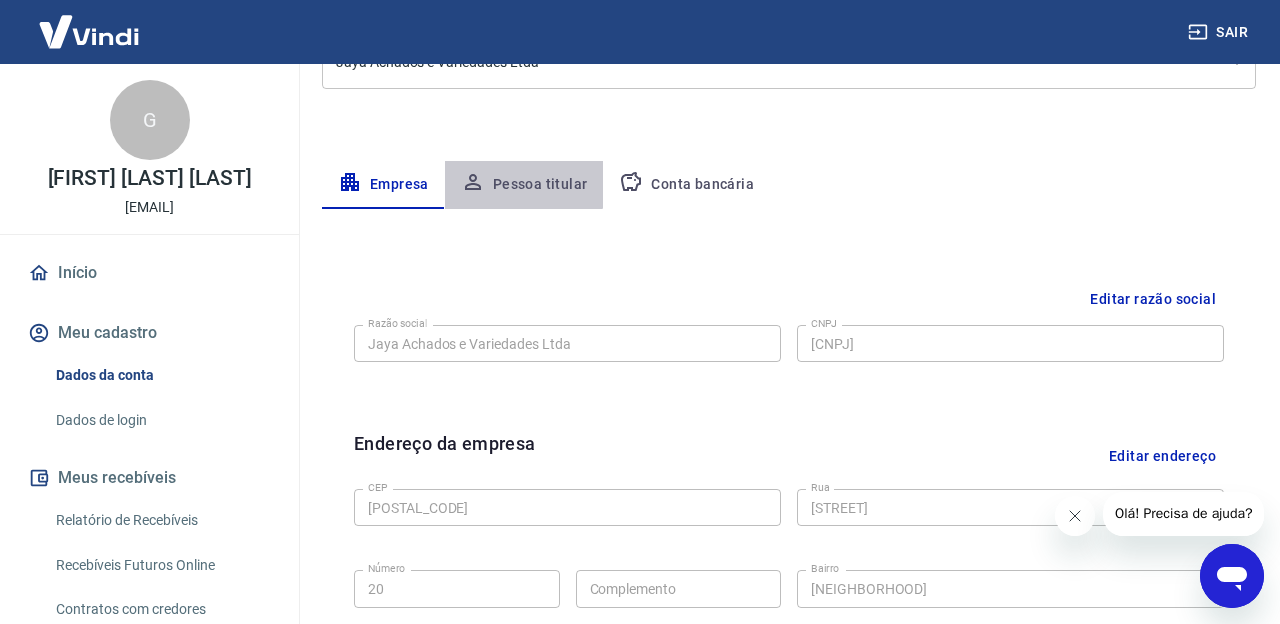 click on "Pessoa titular" at bounding box center (524, 185) 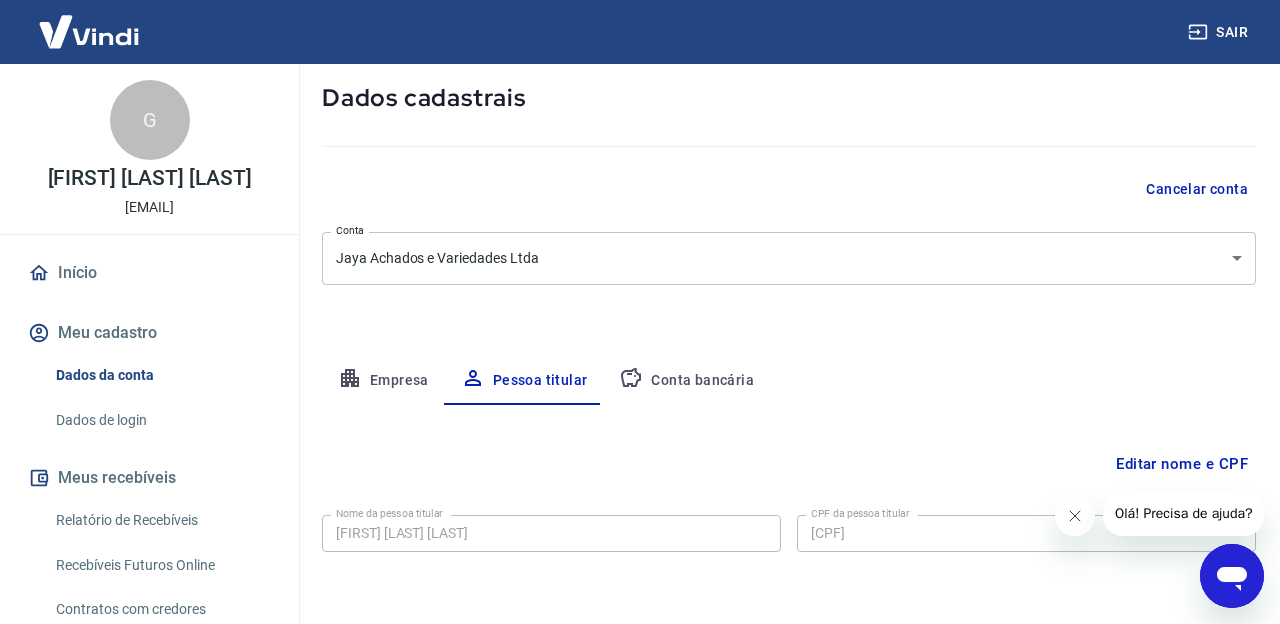 scroll, scrollTop: 80, scrollLeft: 0, axis: vertical 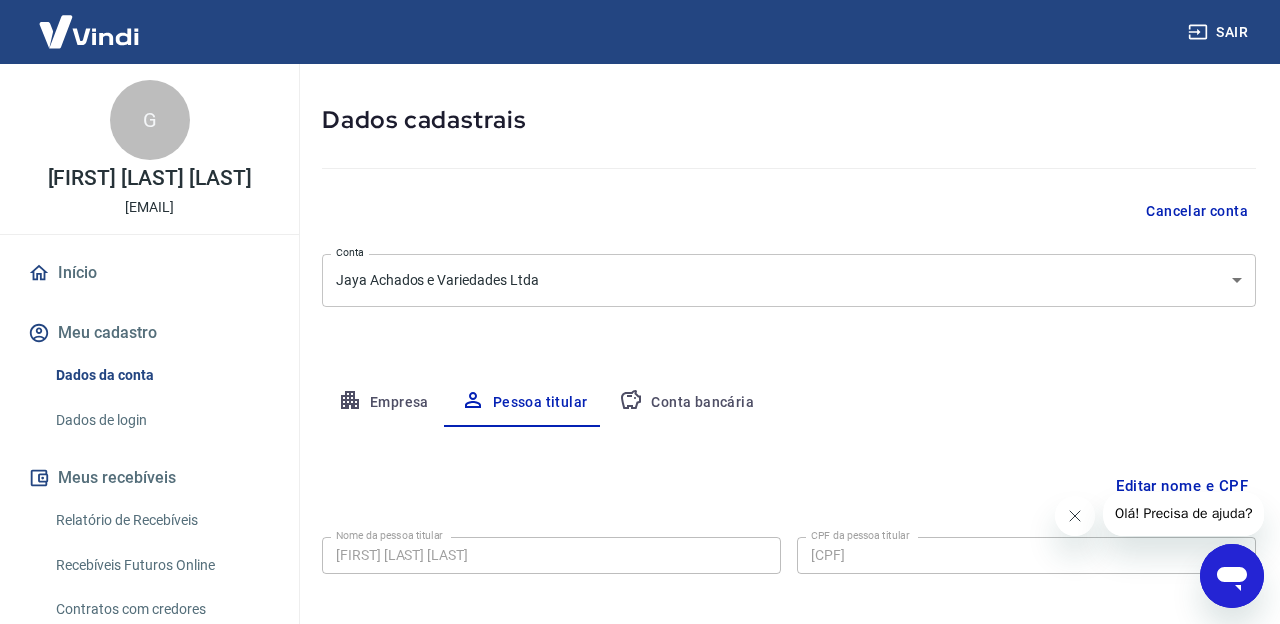 click on "Conta bancária" at bounding box center [686, 403] 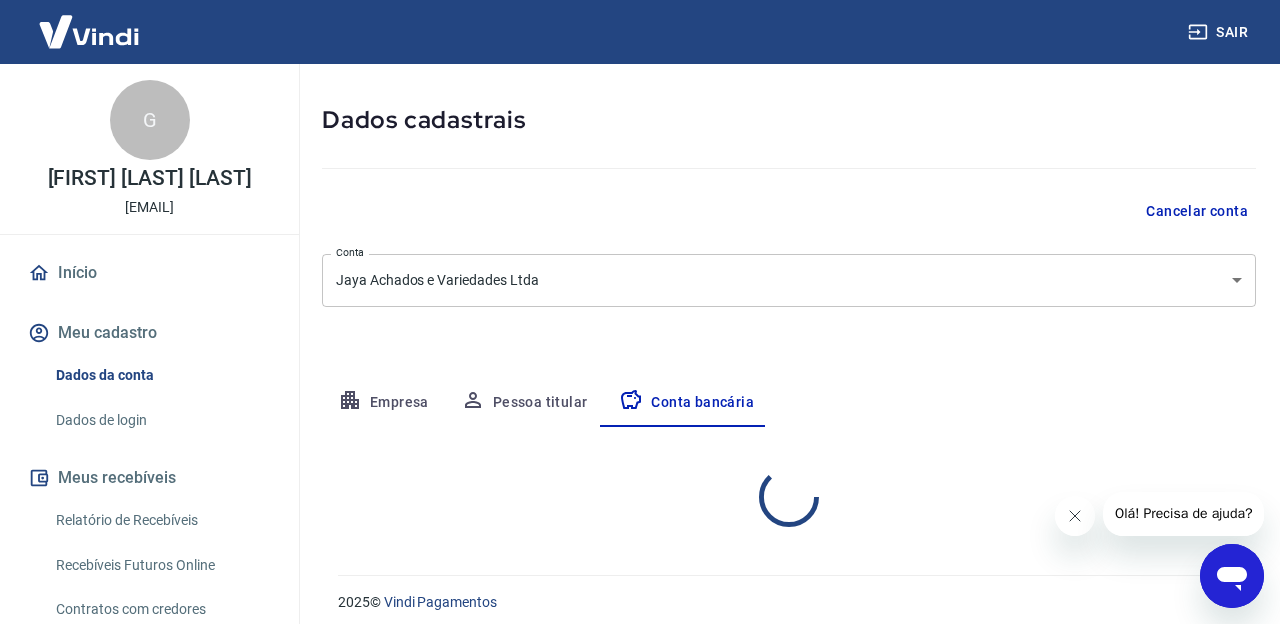 scroll, scrollTop: 0, scrollLeft: 0, axis: both 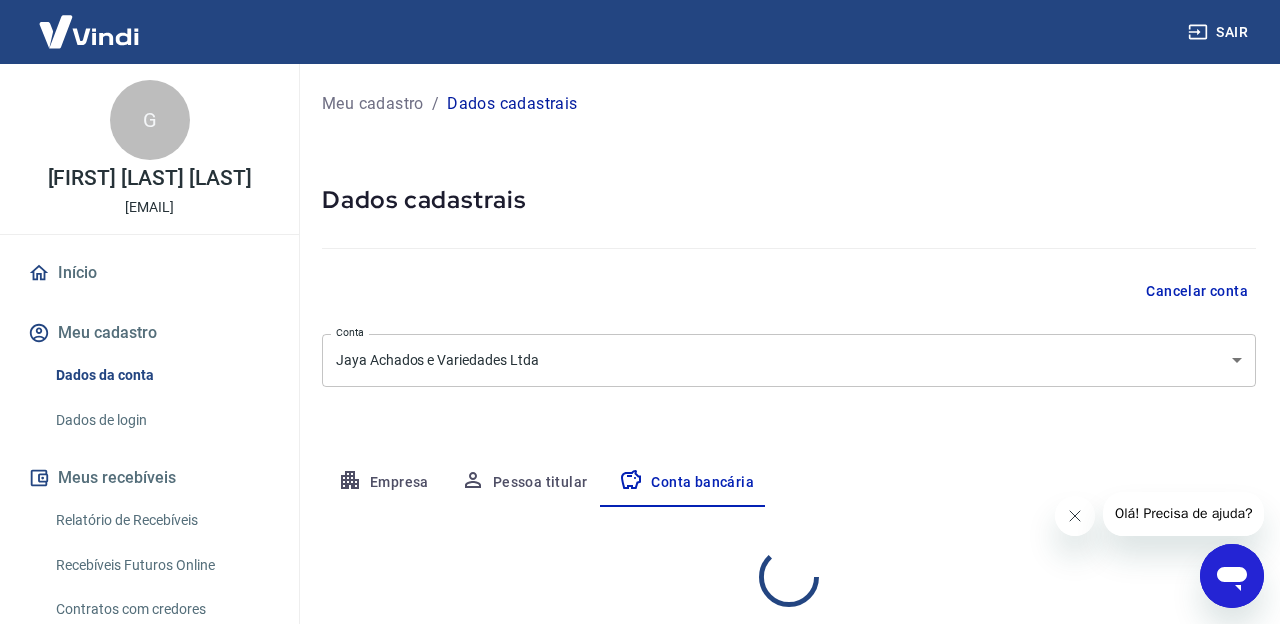 select on "1" 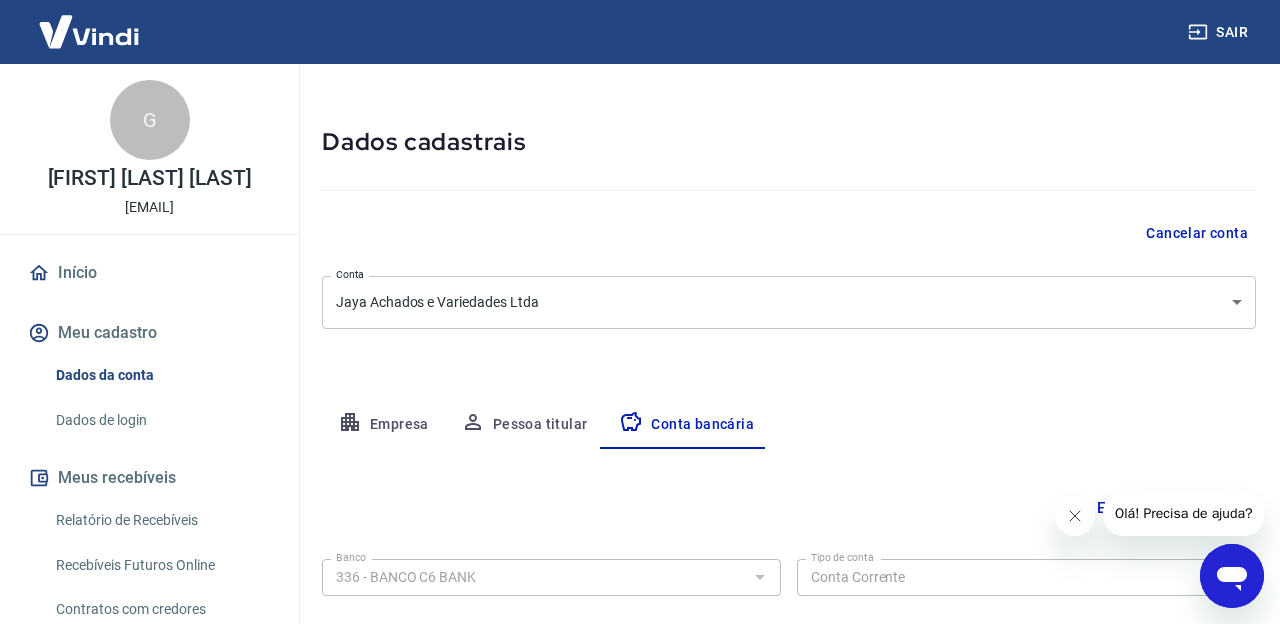 scroll, scrollTop: 59, scrollLeft: 0, axis: vertical 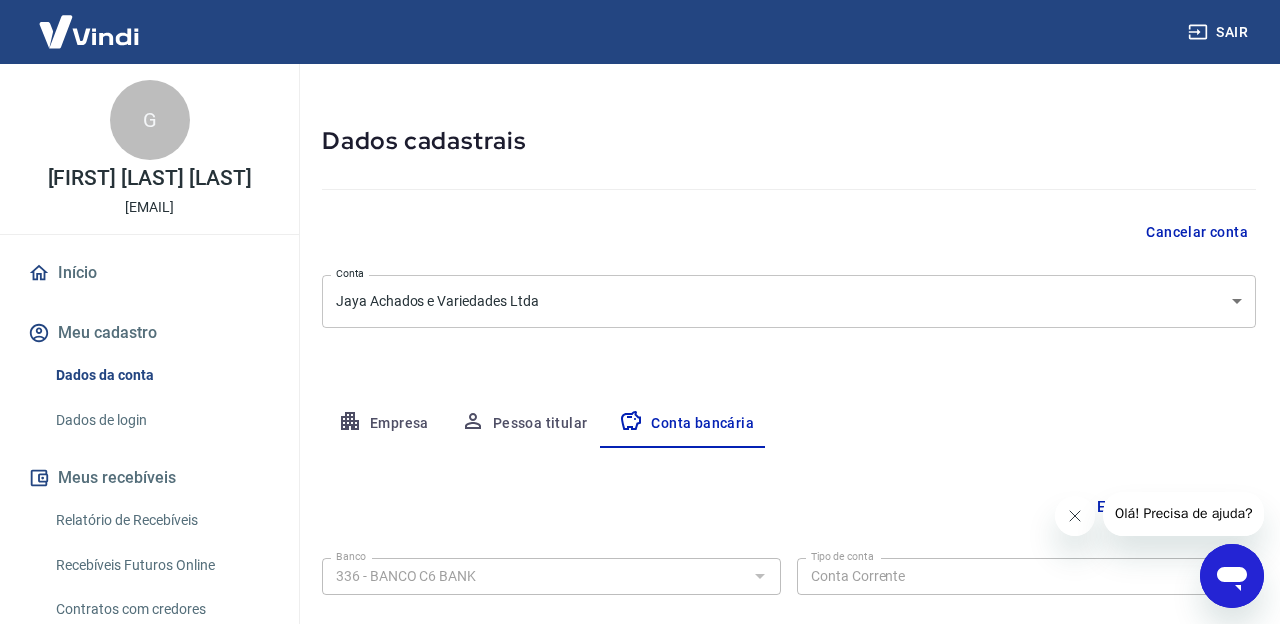 click on "Dados da conta" at bounding box center [161, 375] 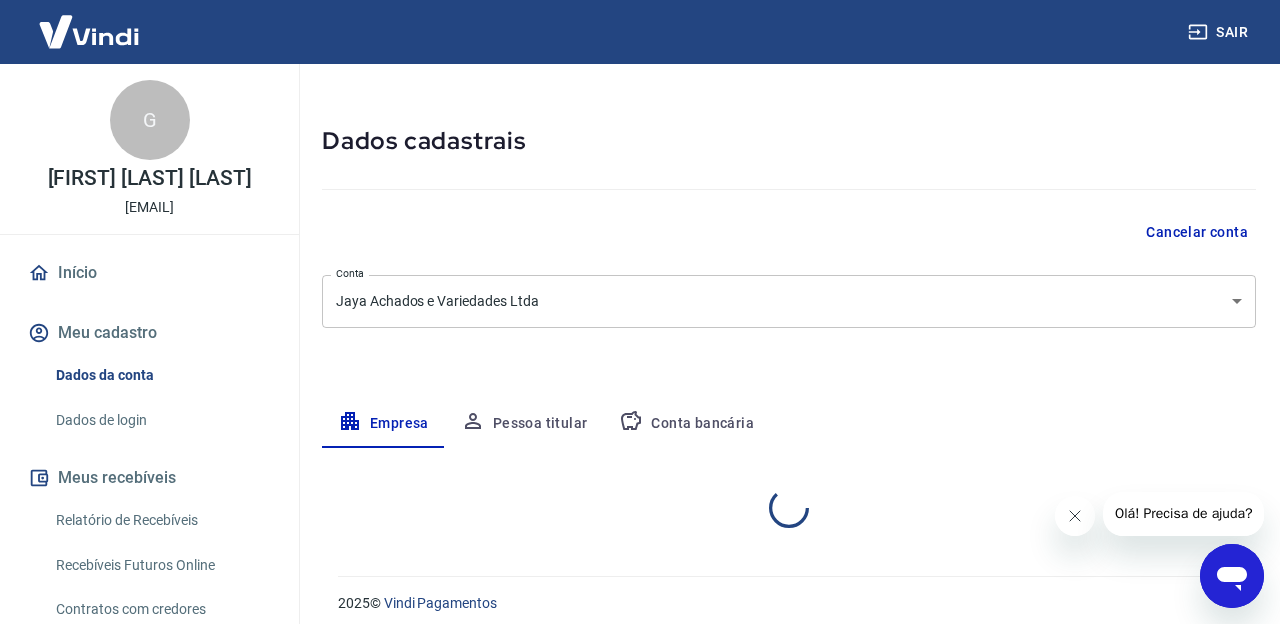 scroll, scrollTop: 0, scrollLeft: 0, axis: both 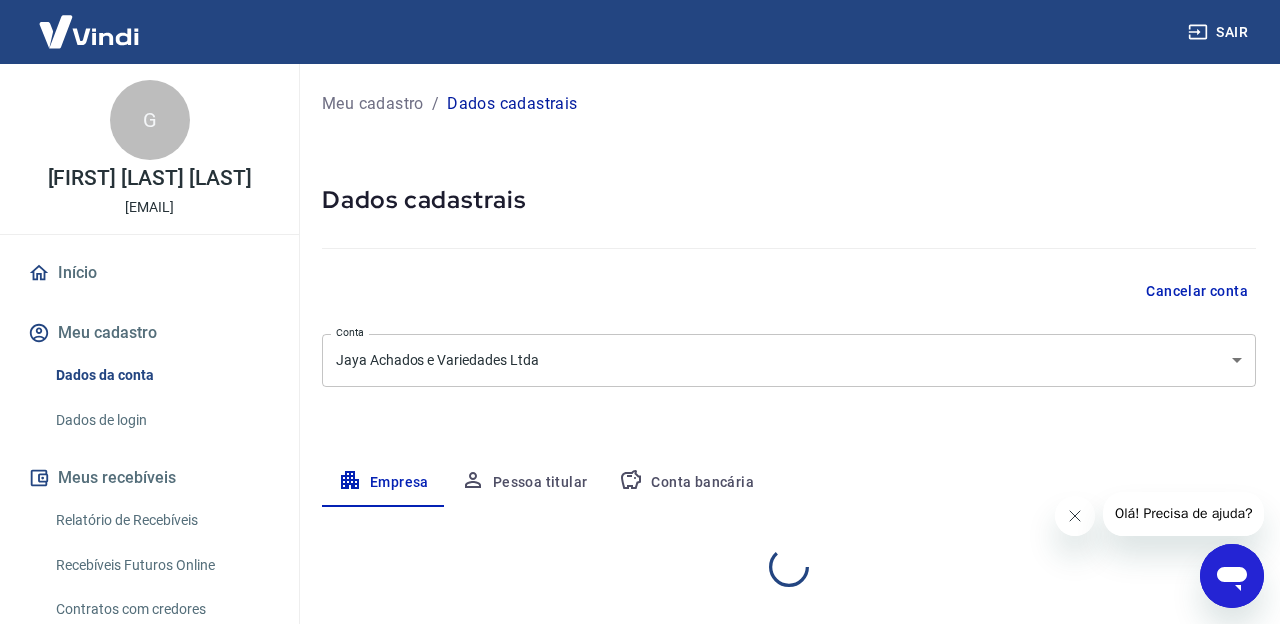select on "SP" 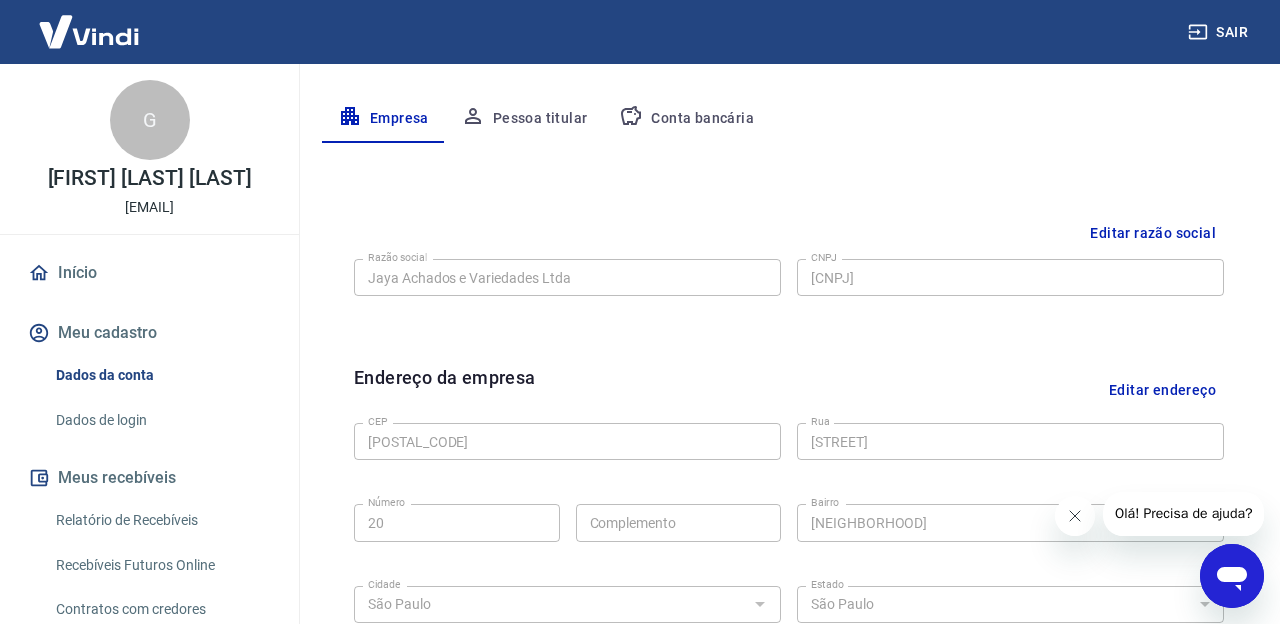 scroll, scrollTop: 365, scrollLeft: 0, axis: vertical 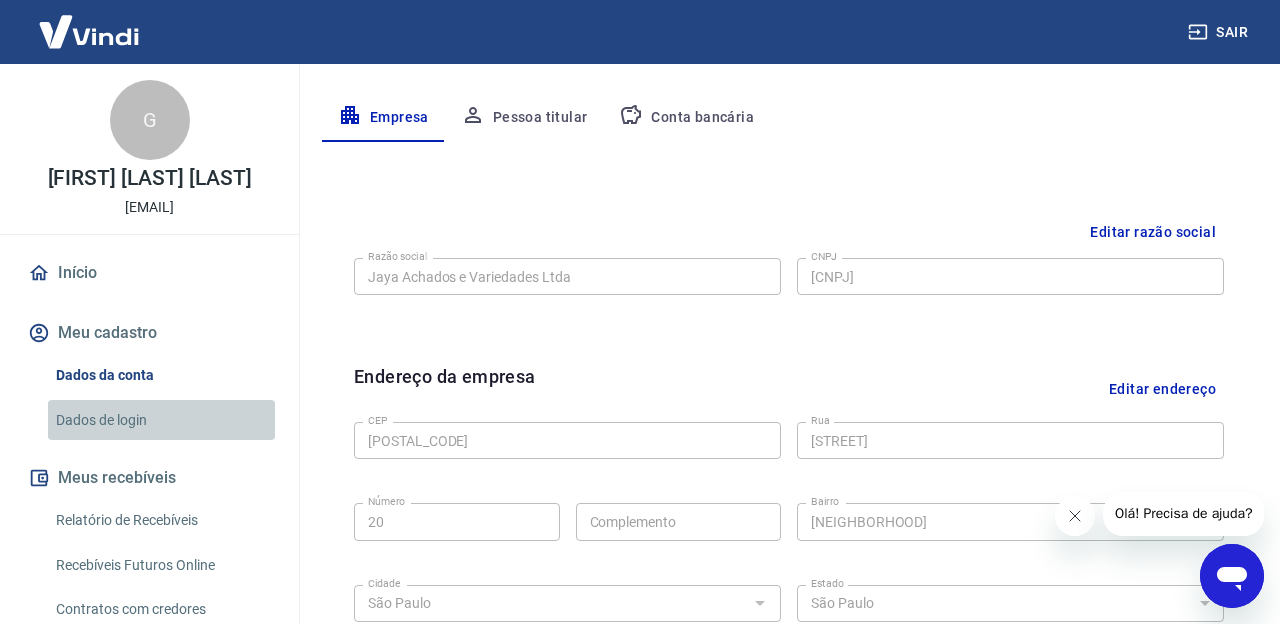 click on "Dados de login" at bounding box center (161, 420) 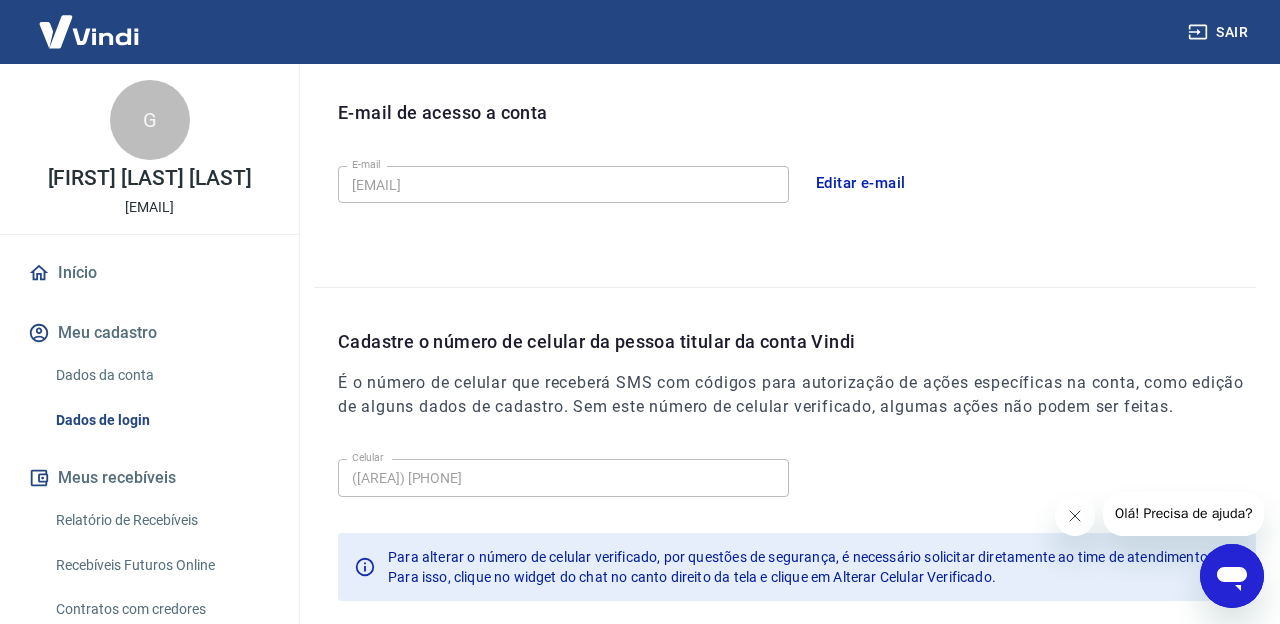 scroll, scrollTop: 561, scrollLeft: 0, axis: vertical 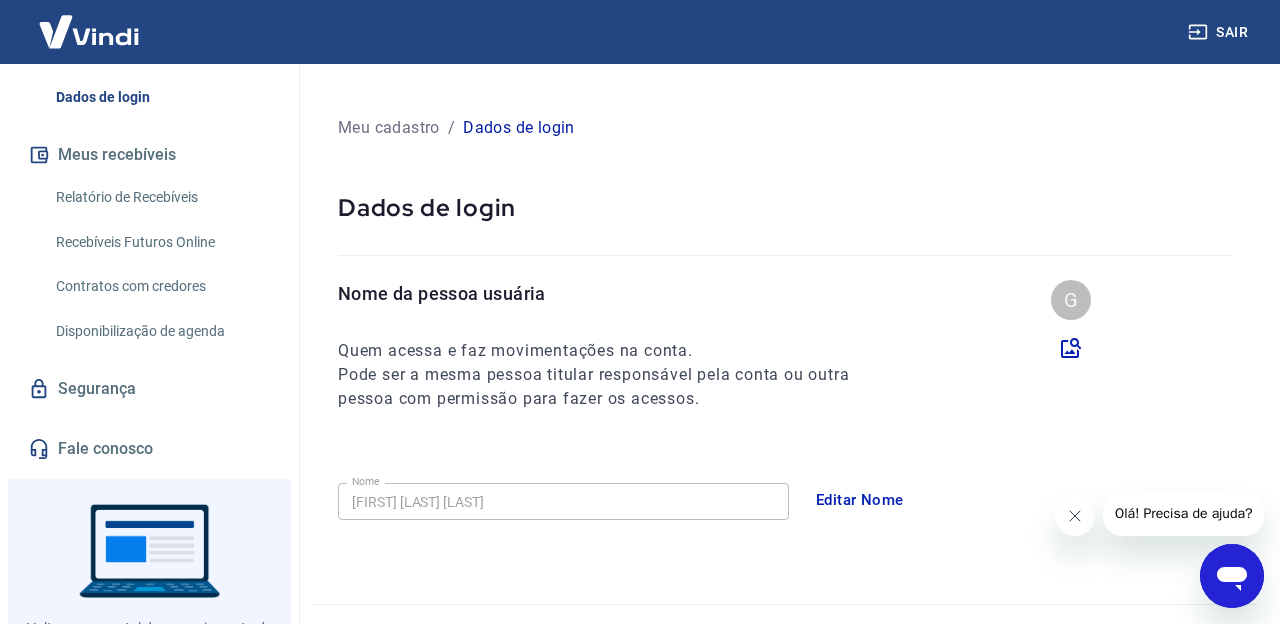 click on "G" at bounding box center (1071, 300) 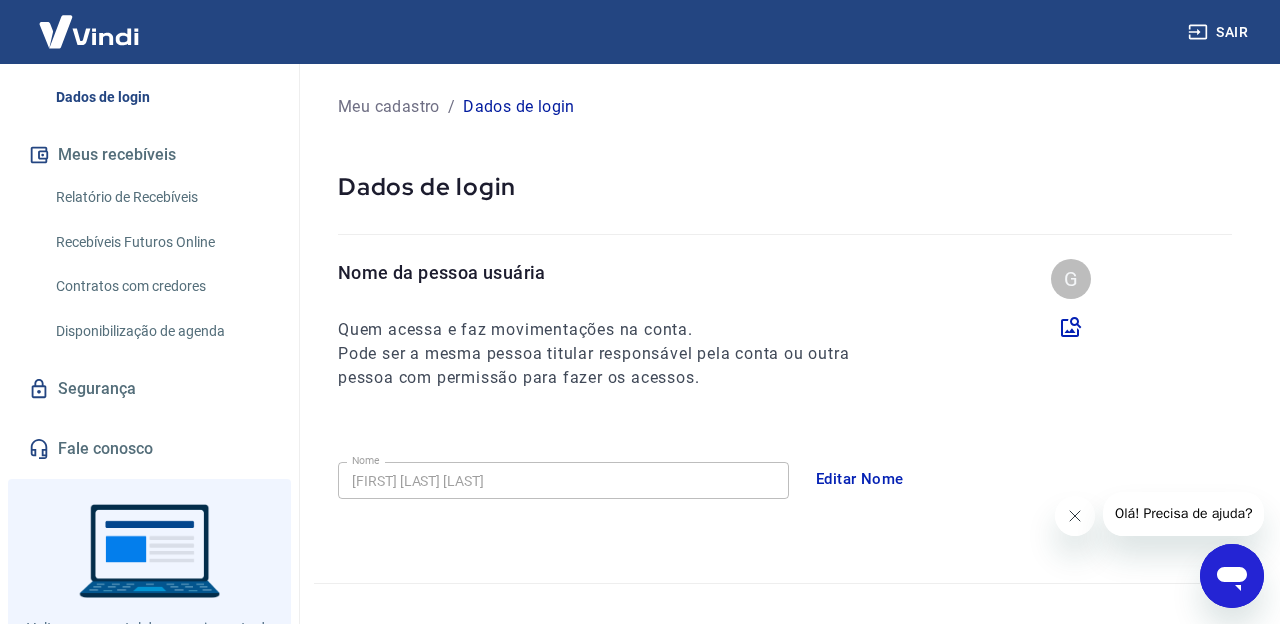 click 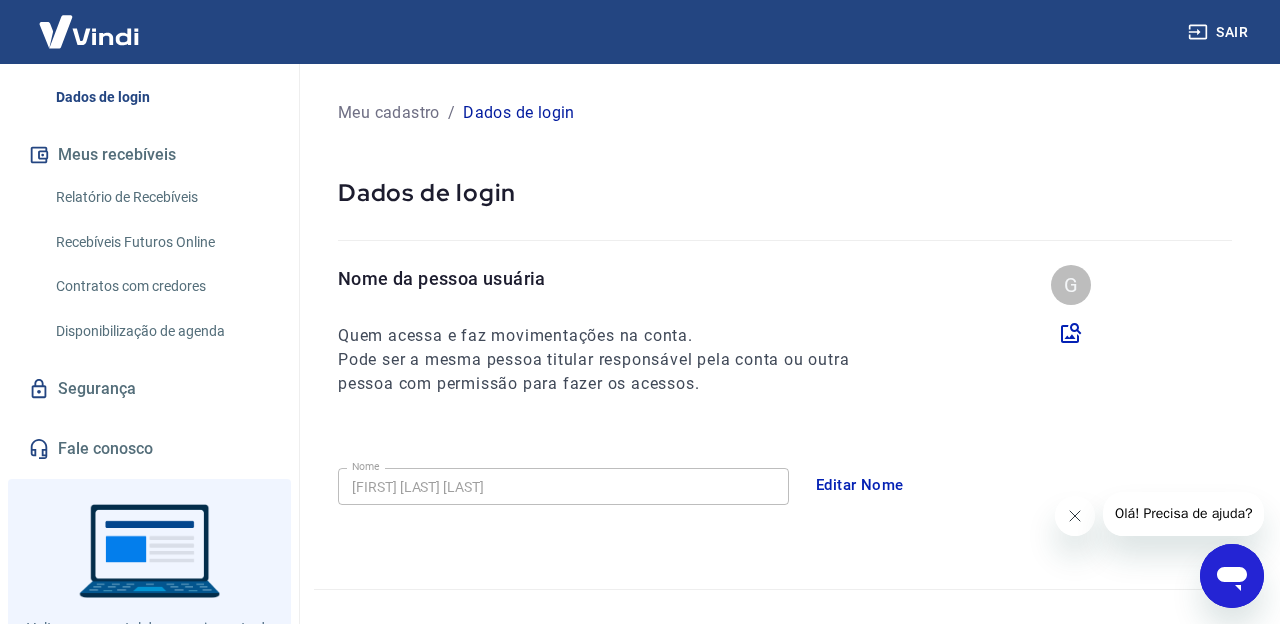 scroll, scrollTop: 0, scrollLeft: 0, axis: both 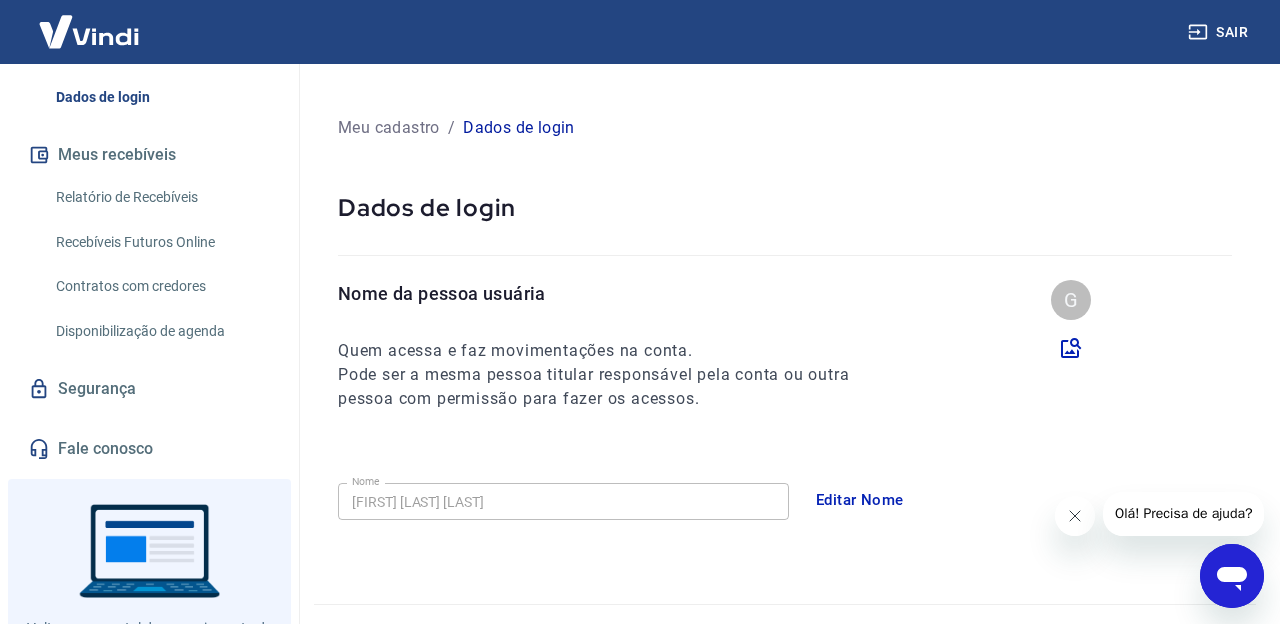 click 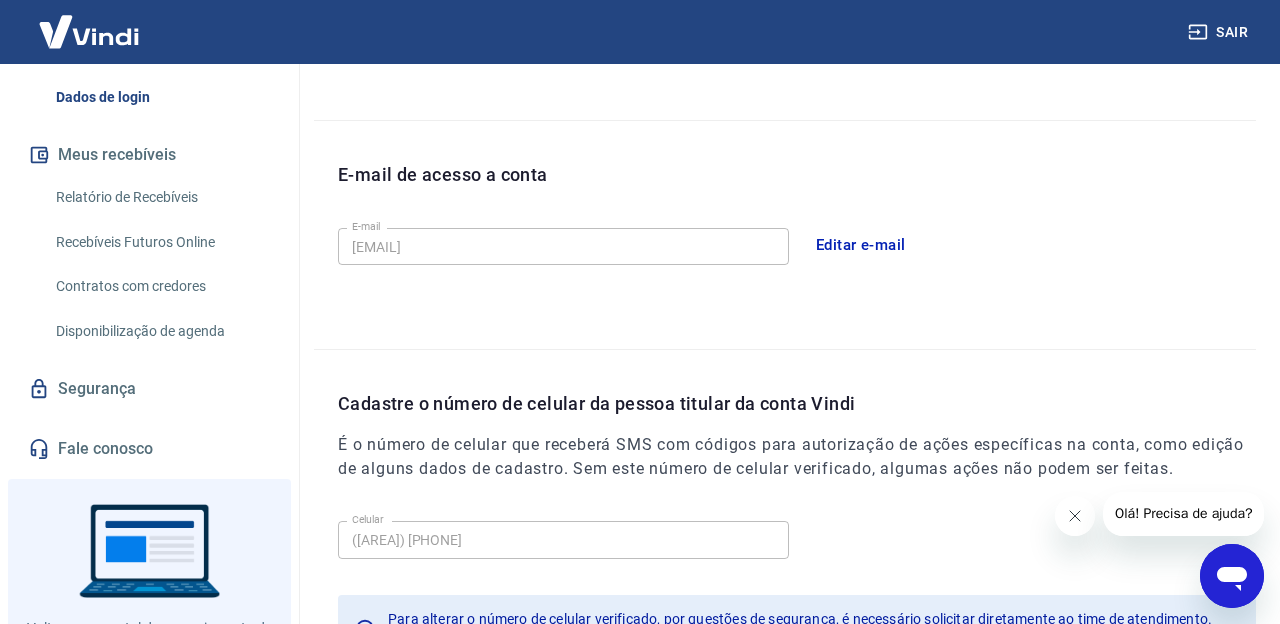 scroll, scrollTop: 561, scrollLeft: 0, axis: vertical 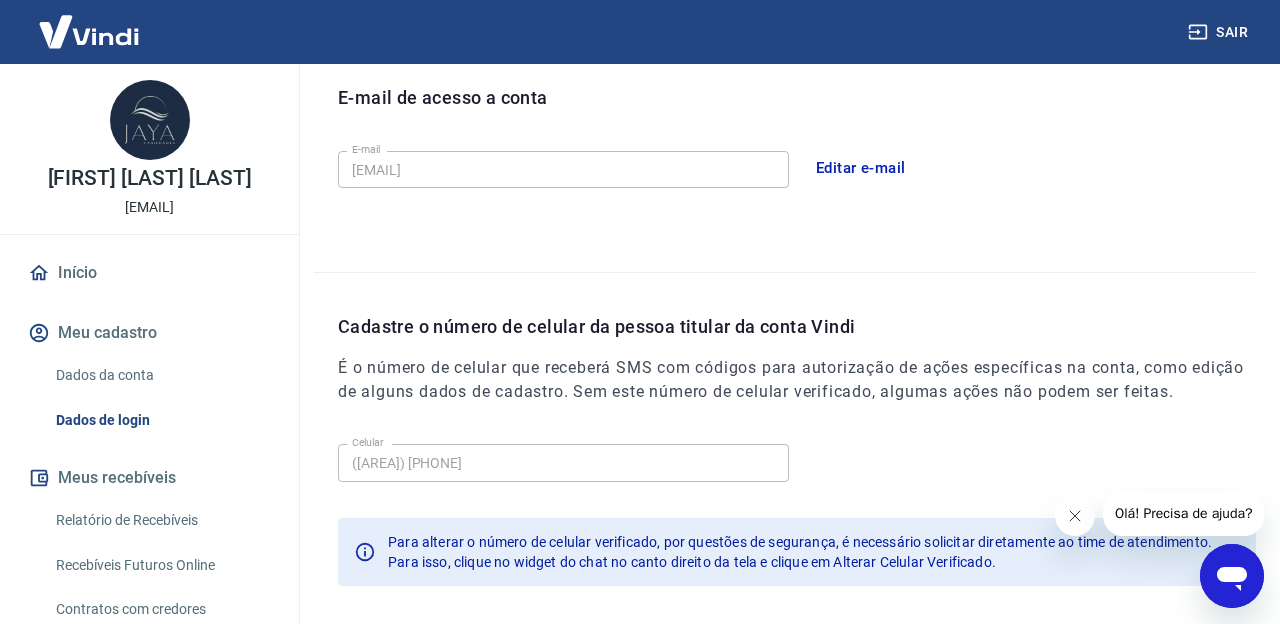 click on "Início" at bounding box center [149, 273] 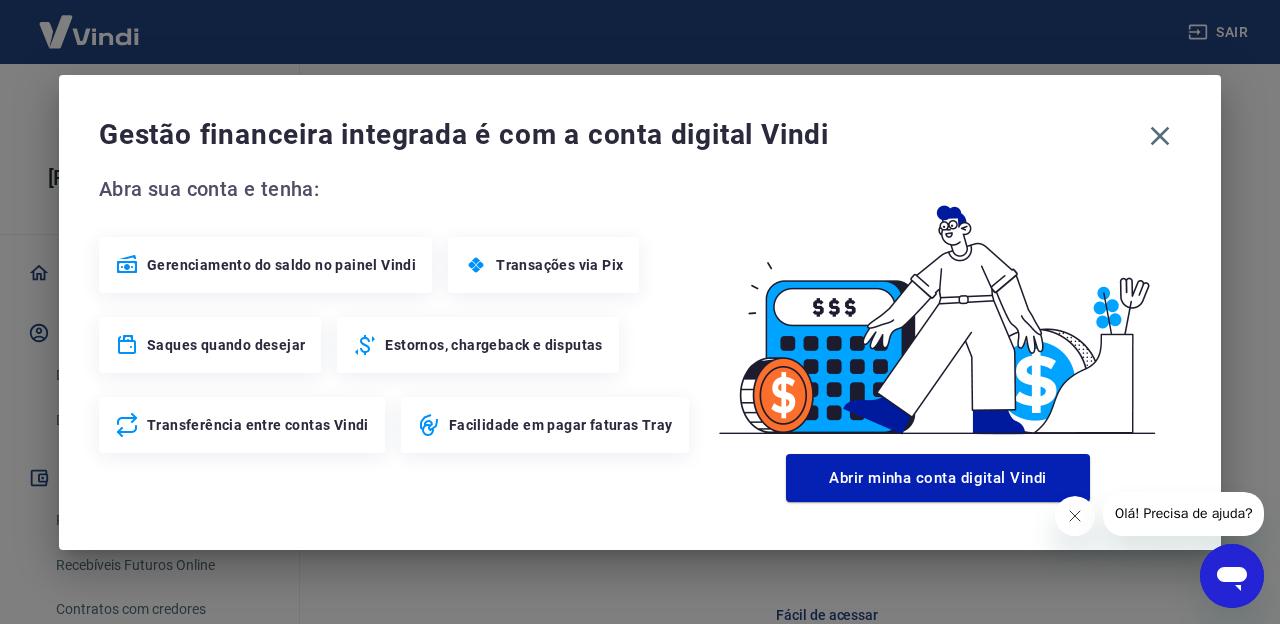 scroll, scrollTop: 1128, scrollLeft: 0, axis: vertical 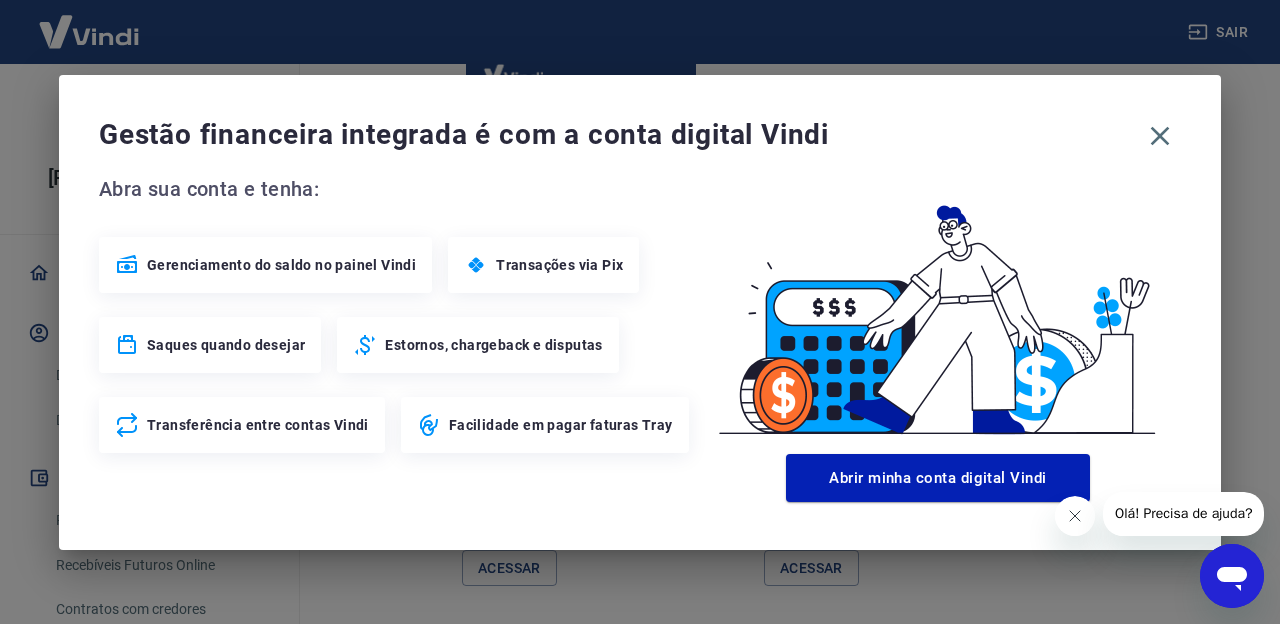 click 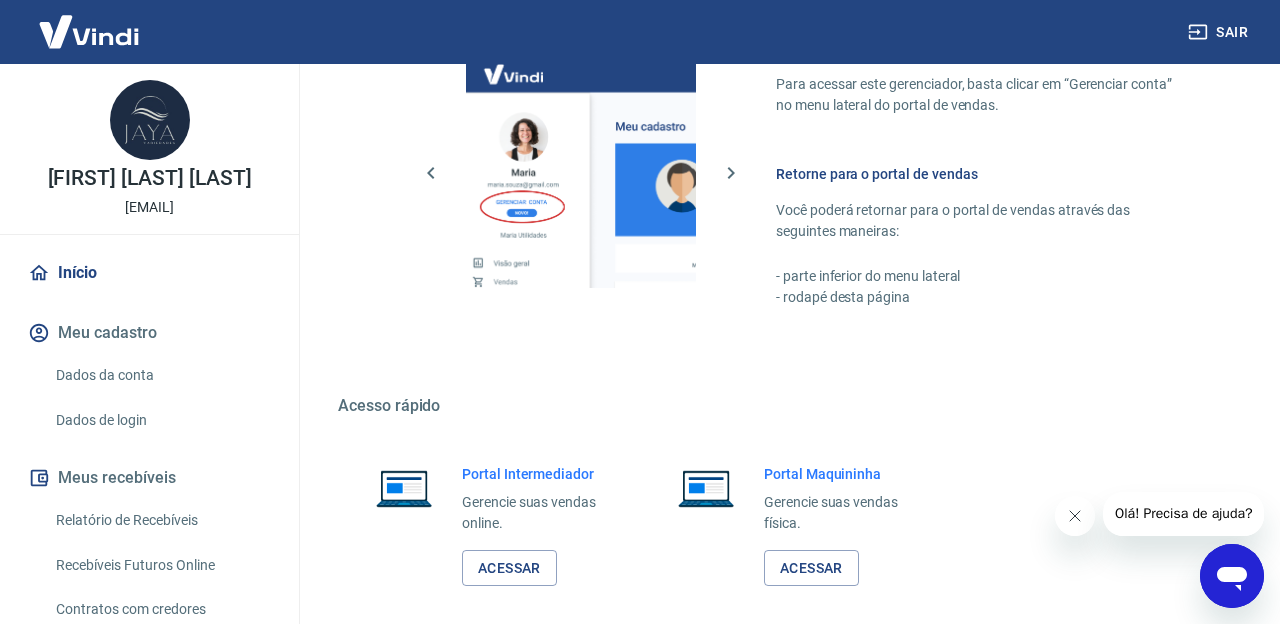 click on "Meu cadastro" at bounding box center (149, 333) 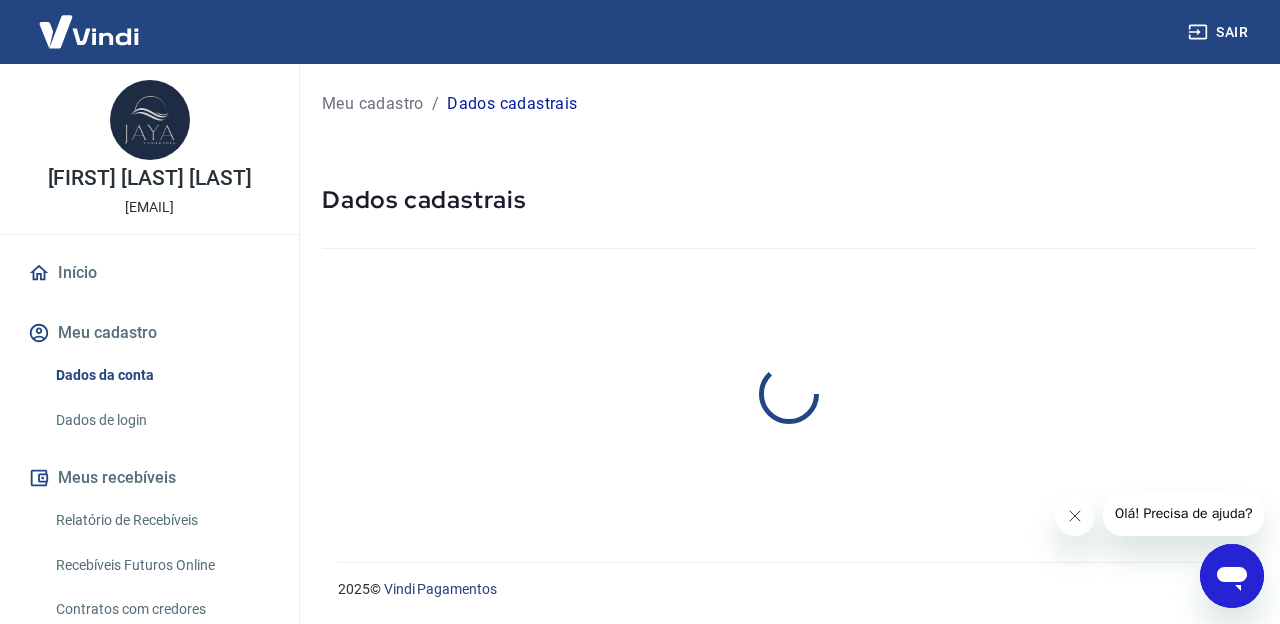 scroll, scrollTop: 0, scrollLeft: 0, axis: both 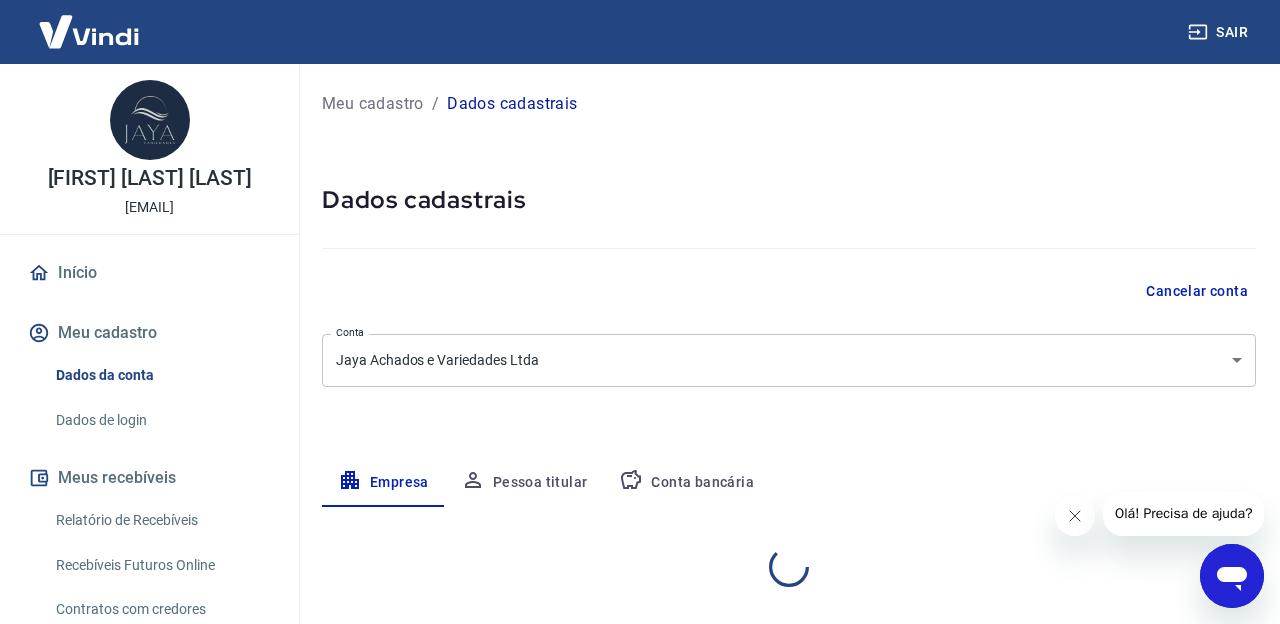 select on "SP" 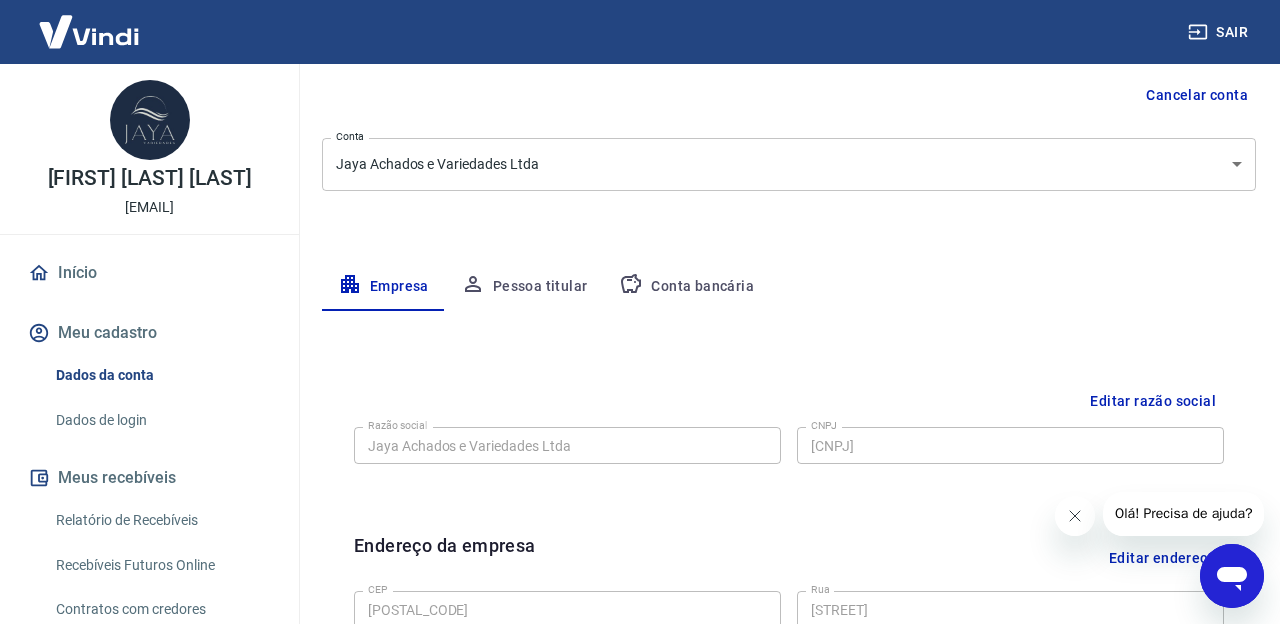scroll, scrollTop: 198, scrollLeft: 0, axis: vertical 